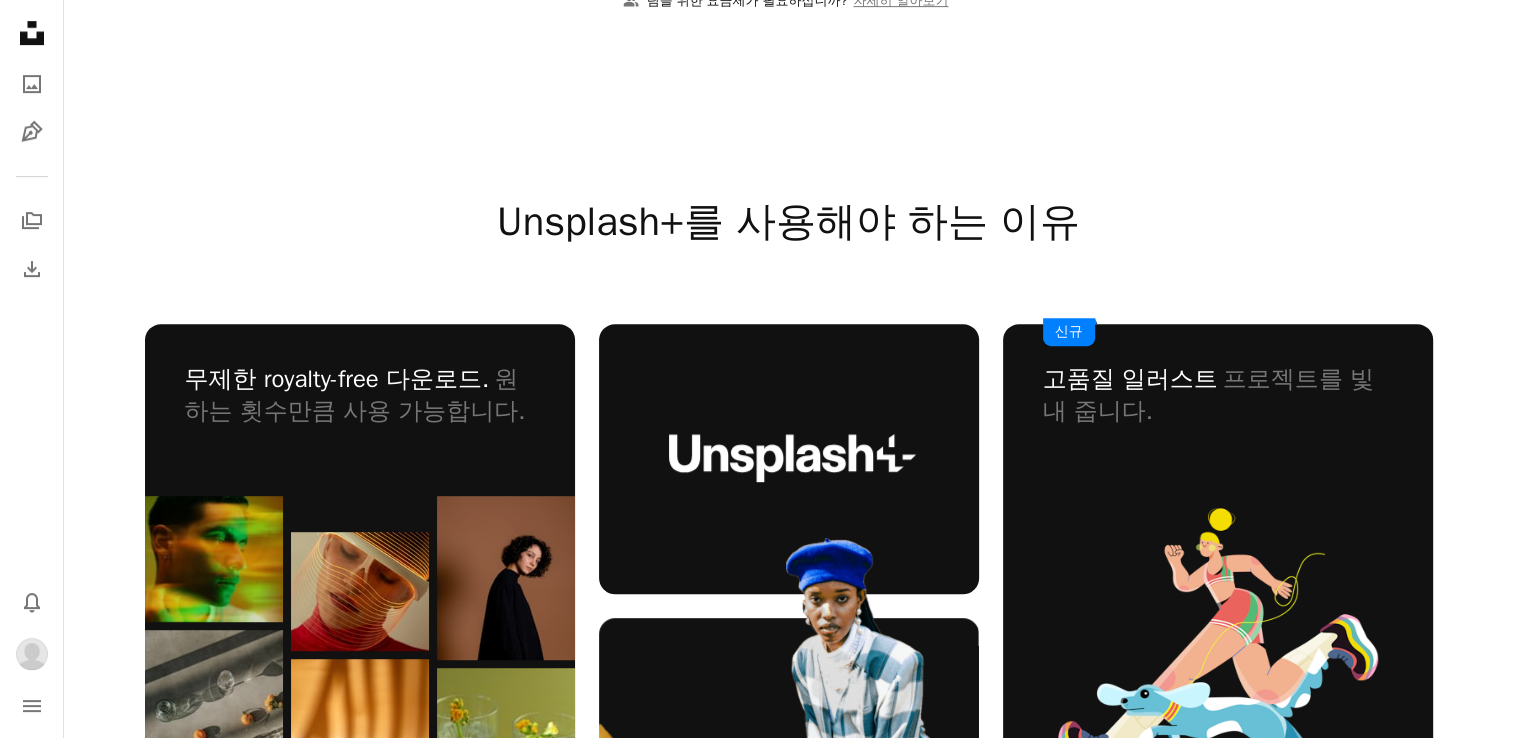 scroll, scrollTop: 0, scrollLeft: 0, axis: both 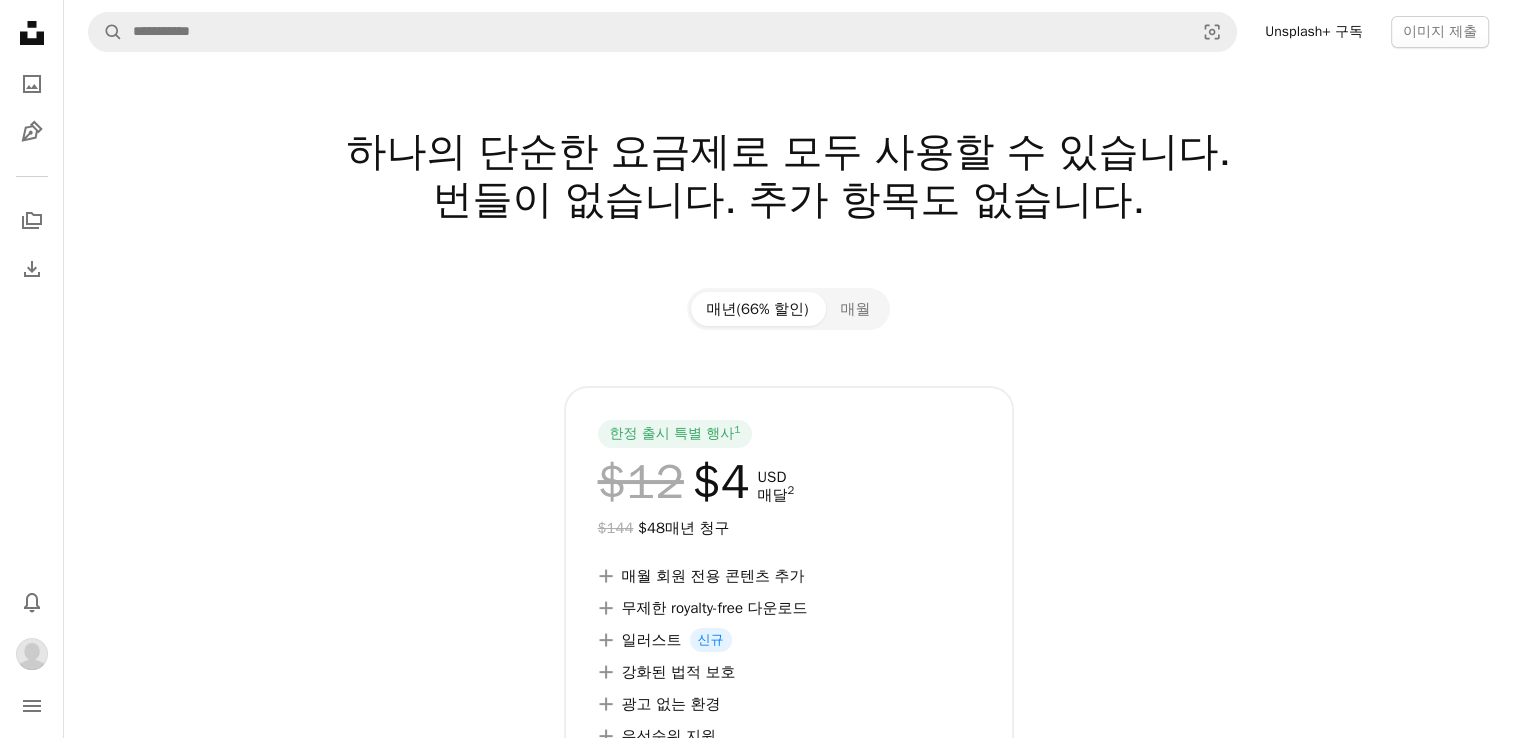 click on "Unsplash logo Unsplash 홈" 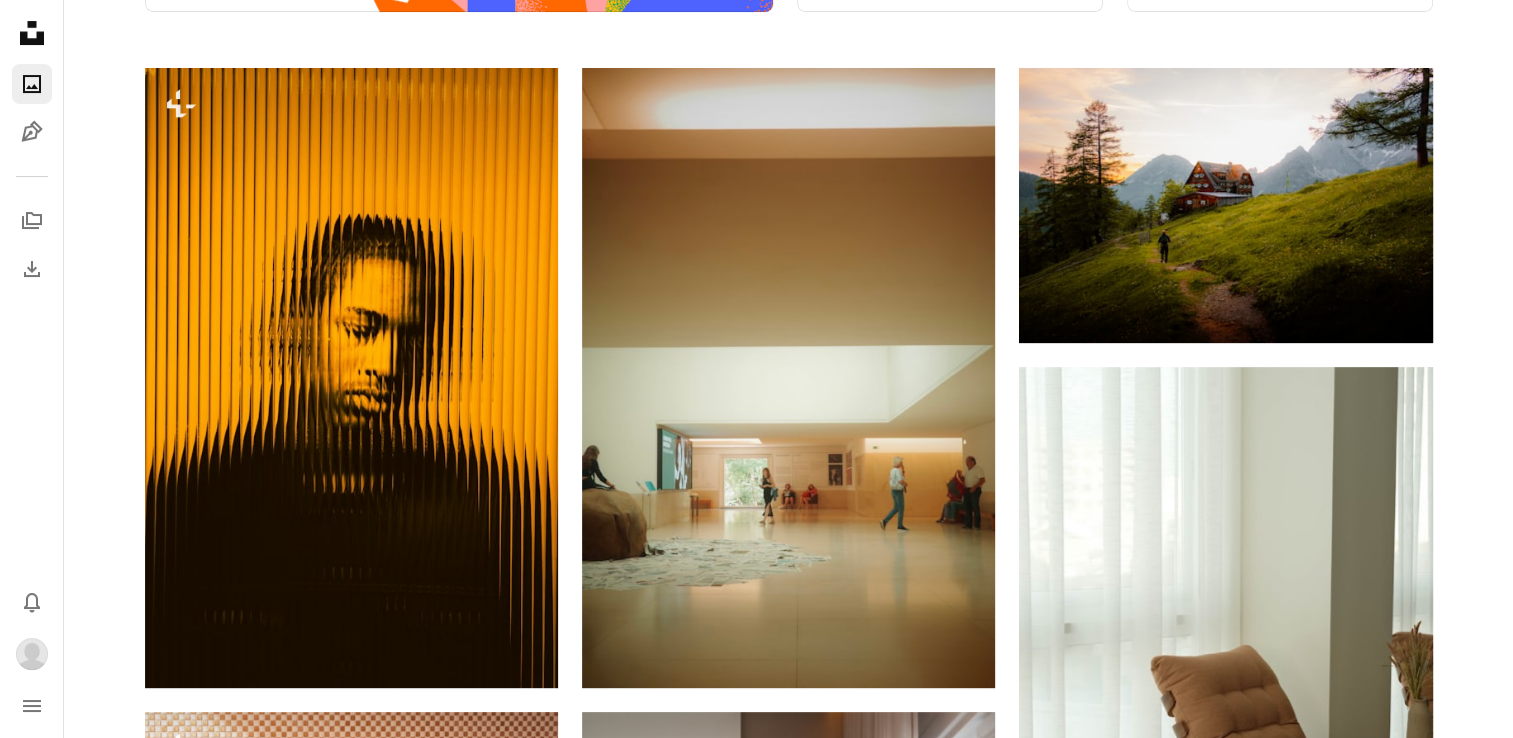 scroll, scrollTop: 233, scrollLeft: 0, axis: vertical 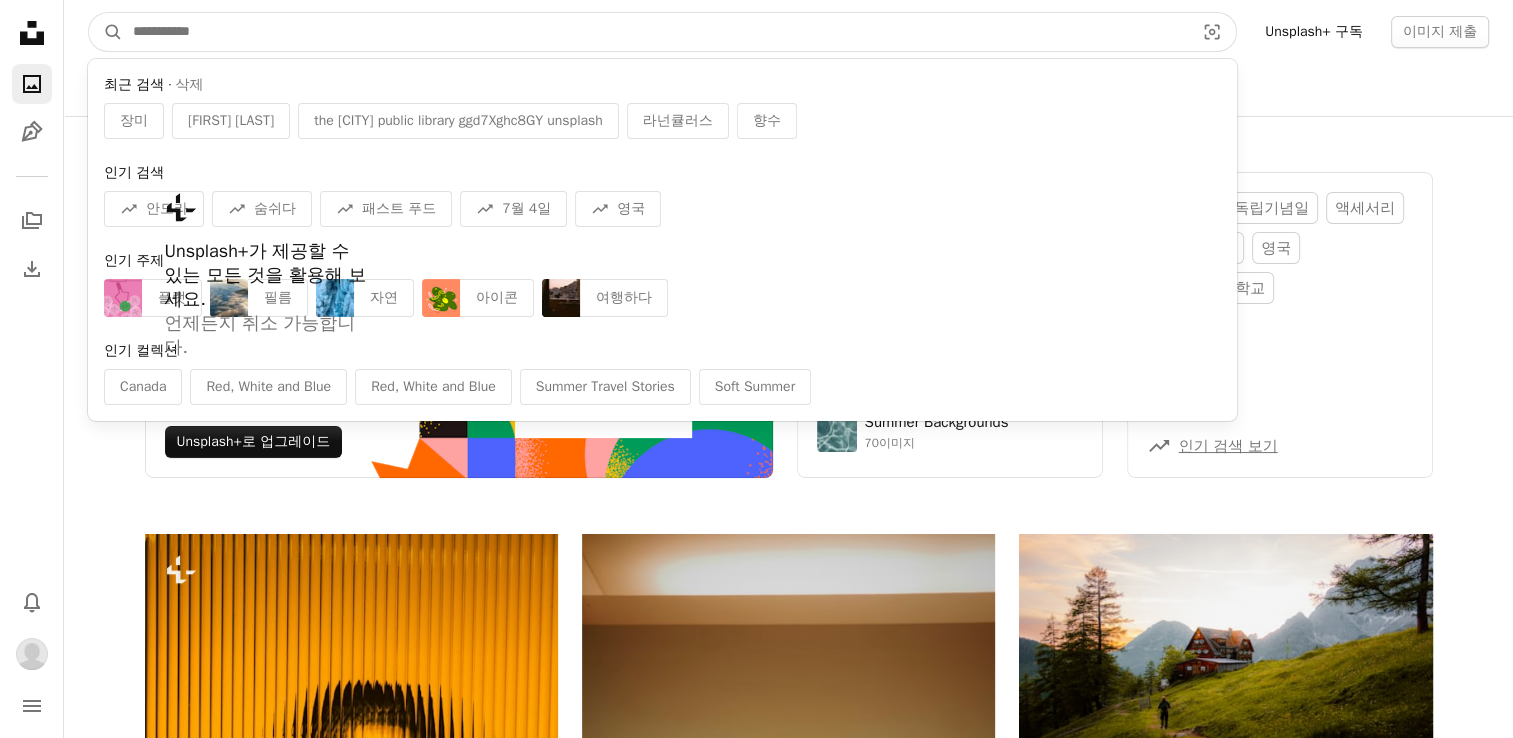 click at bounding box center [655, 32] 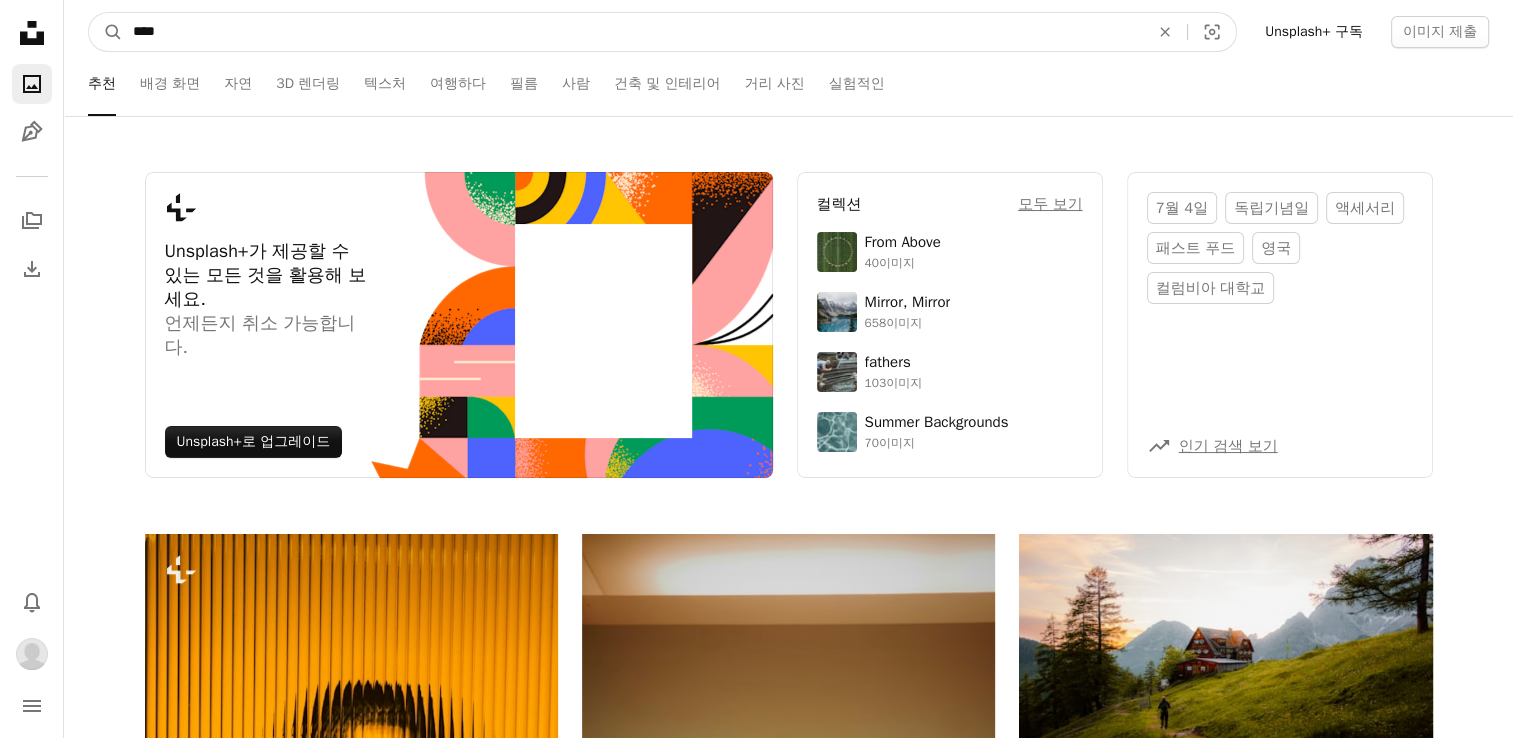type on "****" 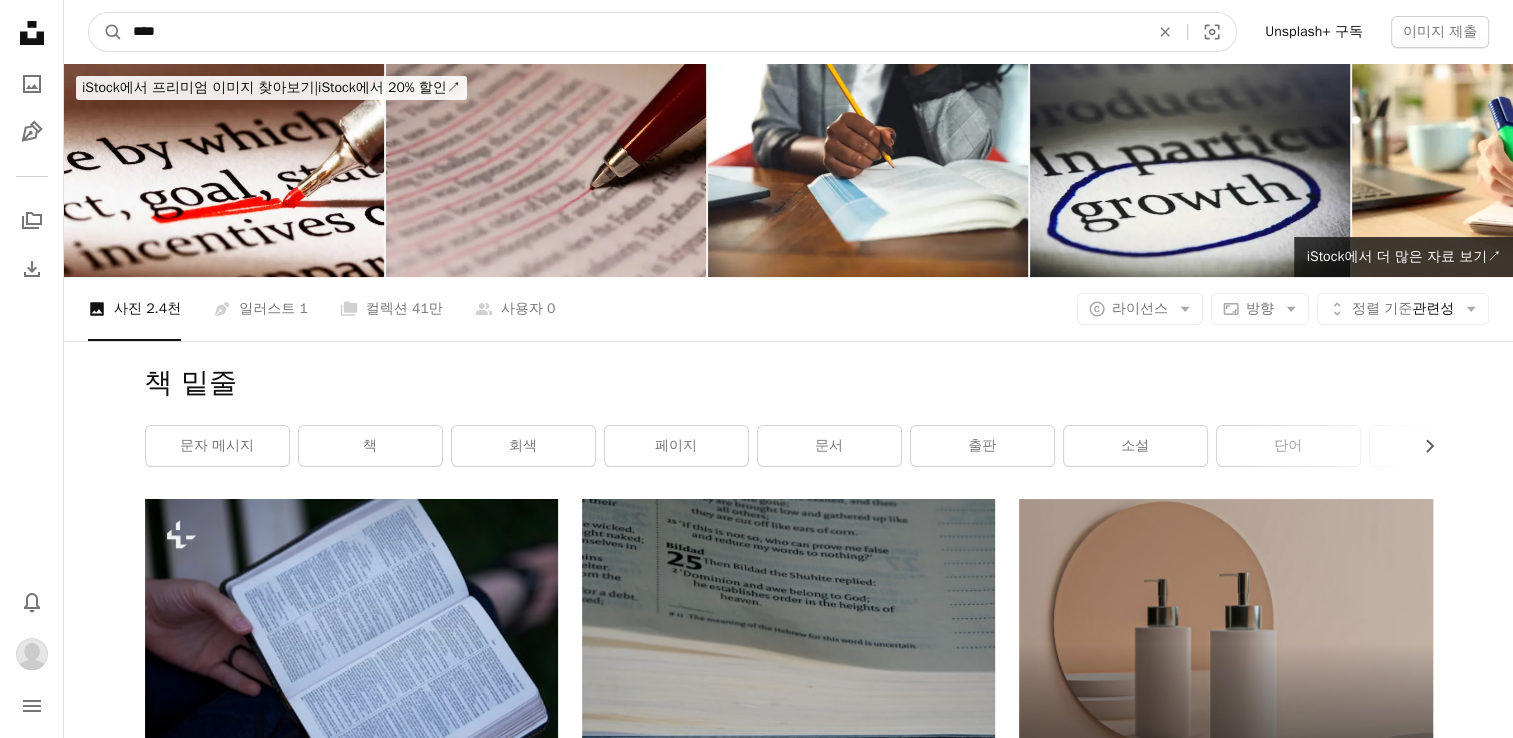 click on "****" at bounding box center [633, 32] 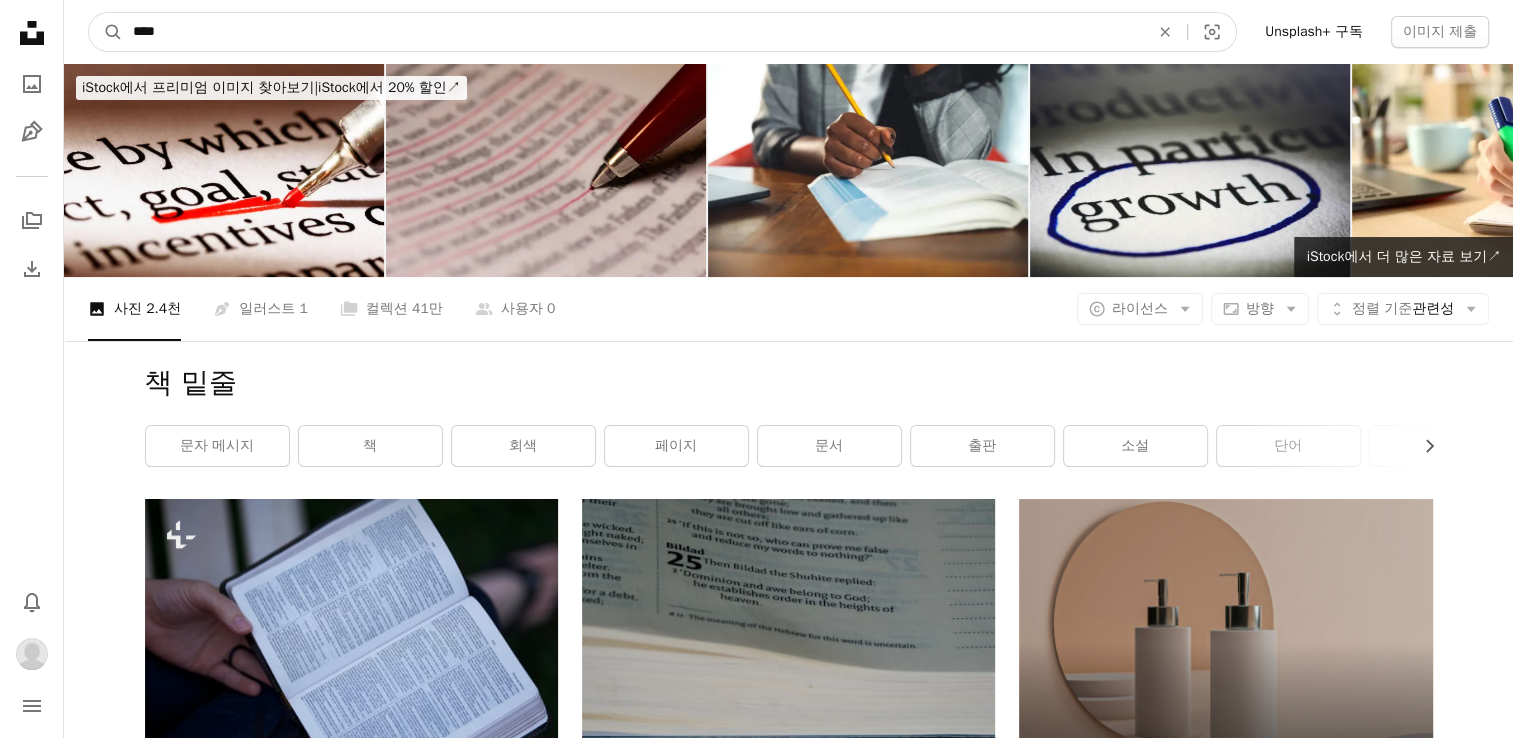 type on "****" 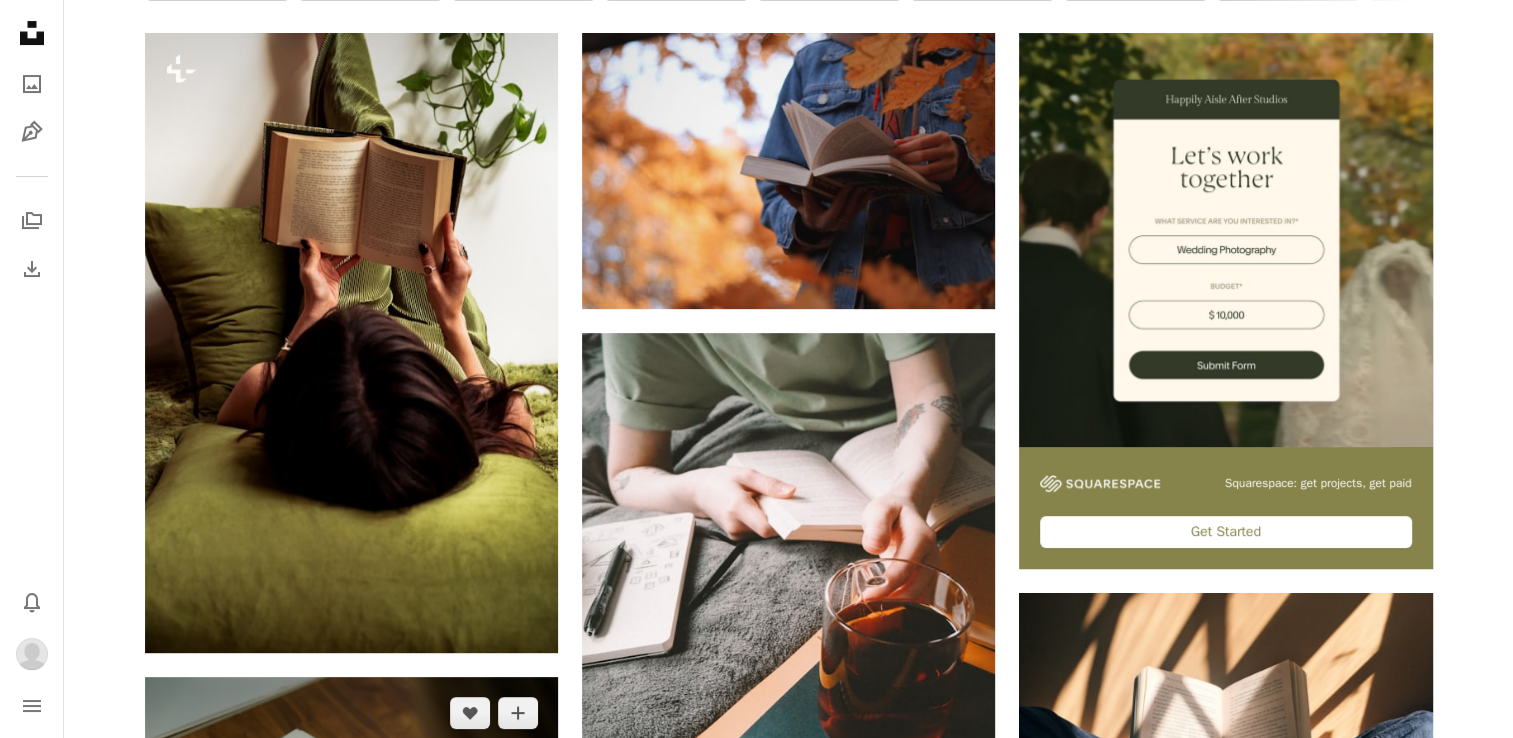 scroll, scrollTop: 0, scrollLeft: 0, axis: both 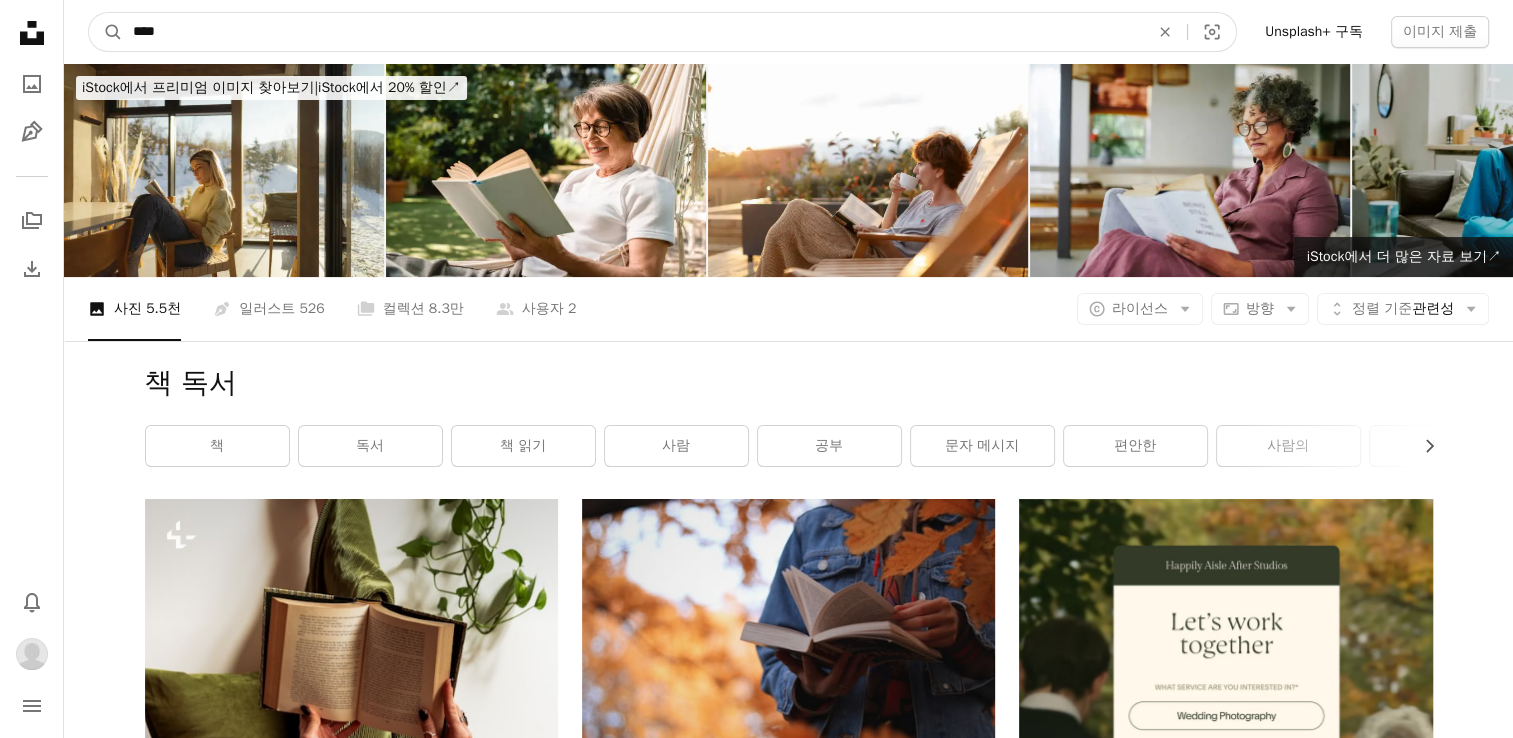 click on "****" at bounding box center (633, 32) 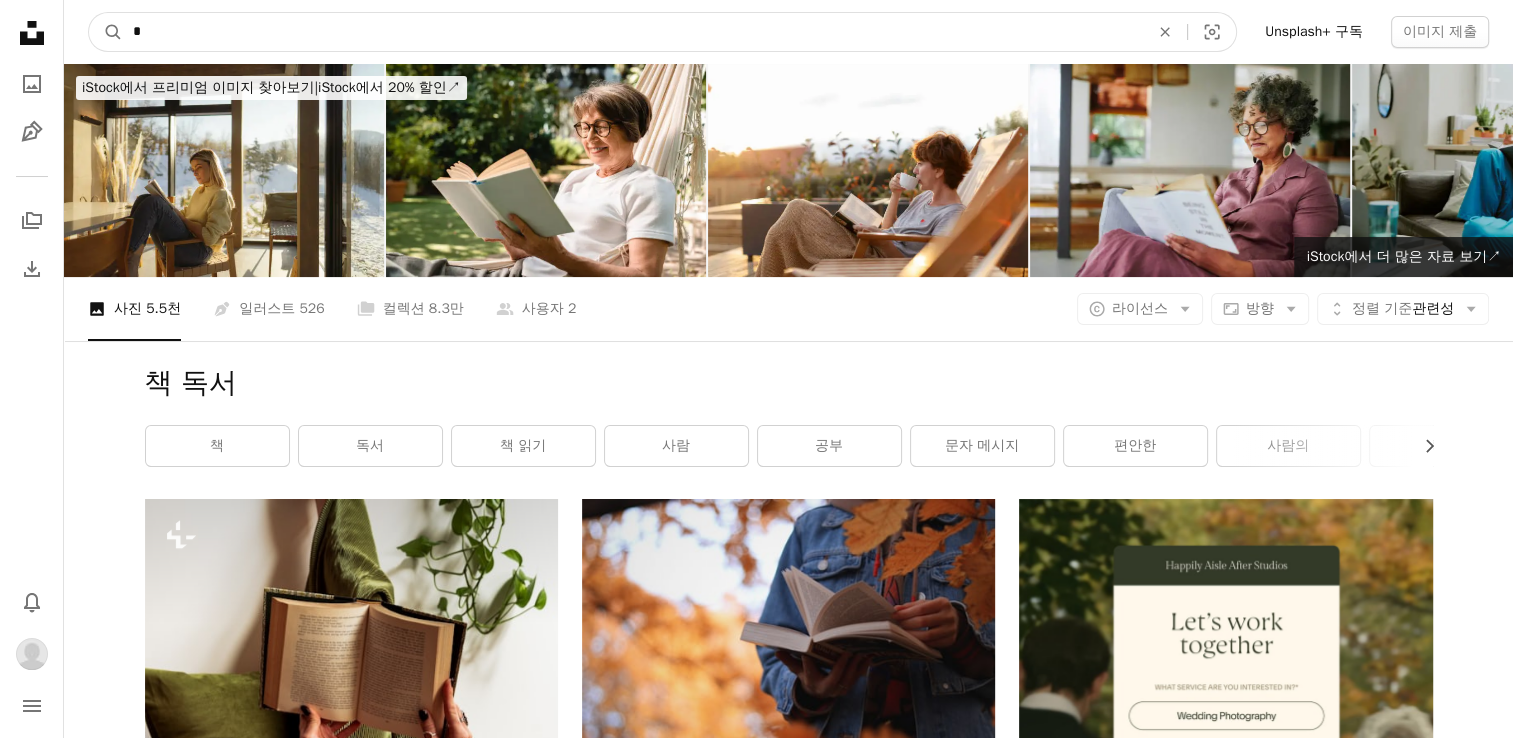 type on "*" 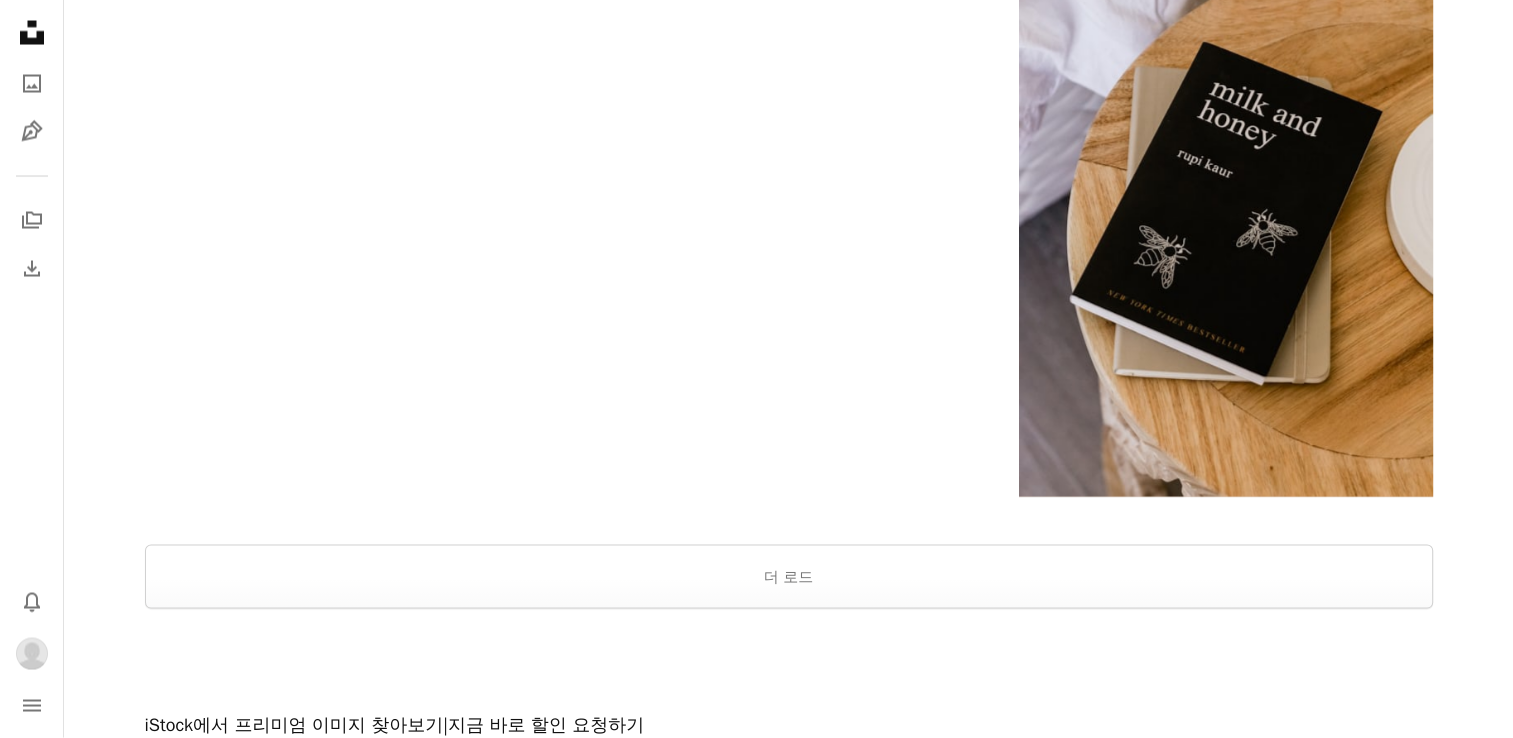 scroll, scrollTop: 3966, scrollLeft: 0, axis: vertical 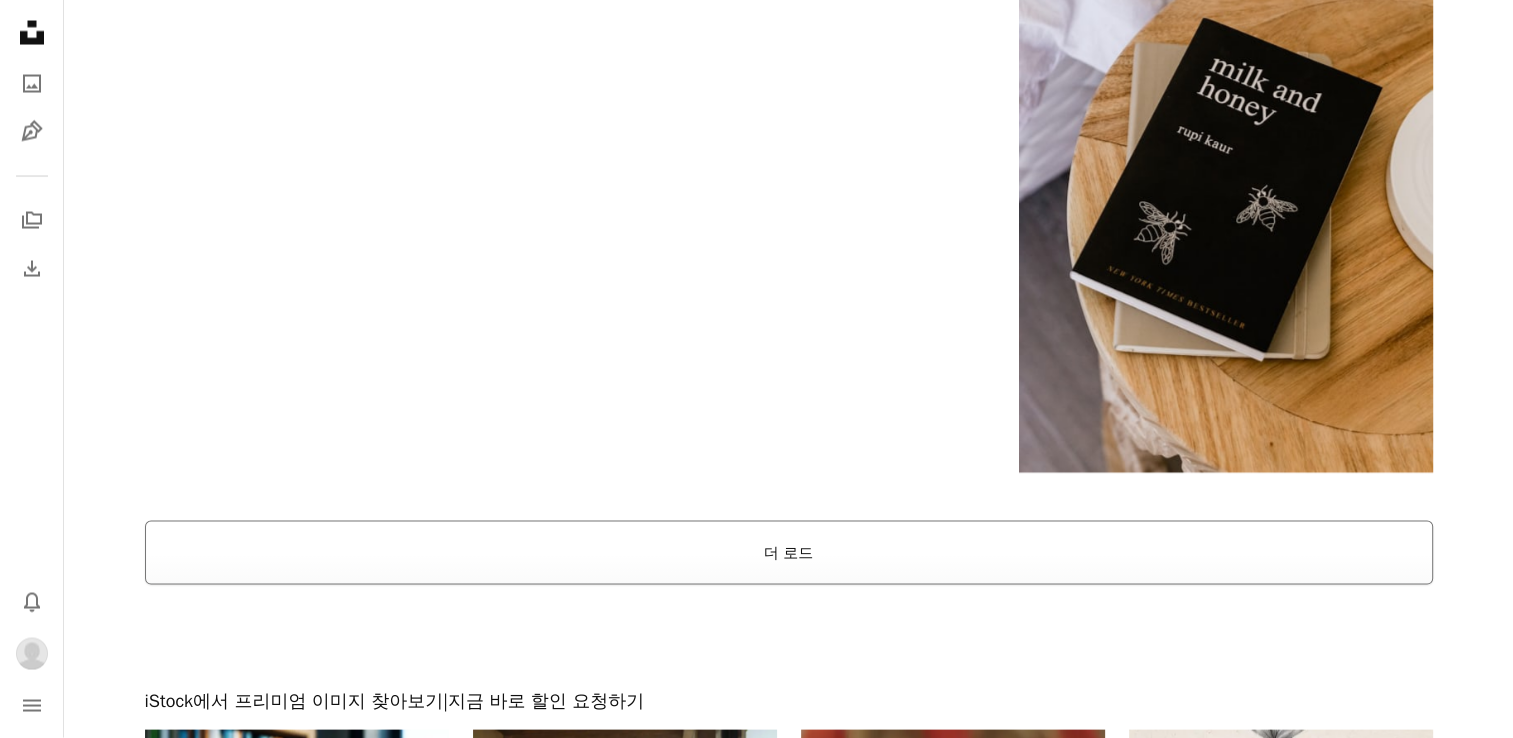 click on "더 로드" at bounding box center (789, 553) 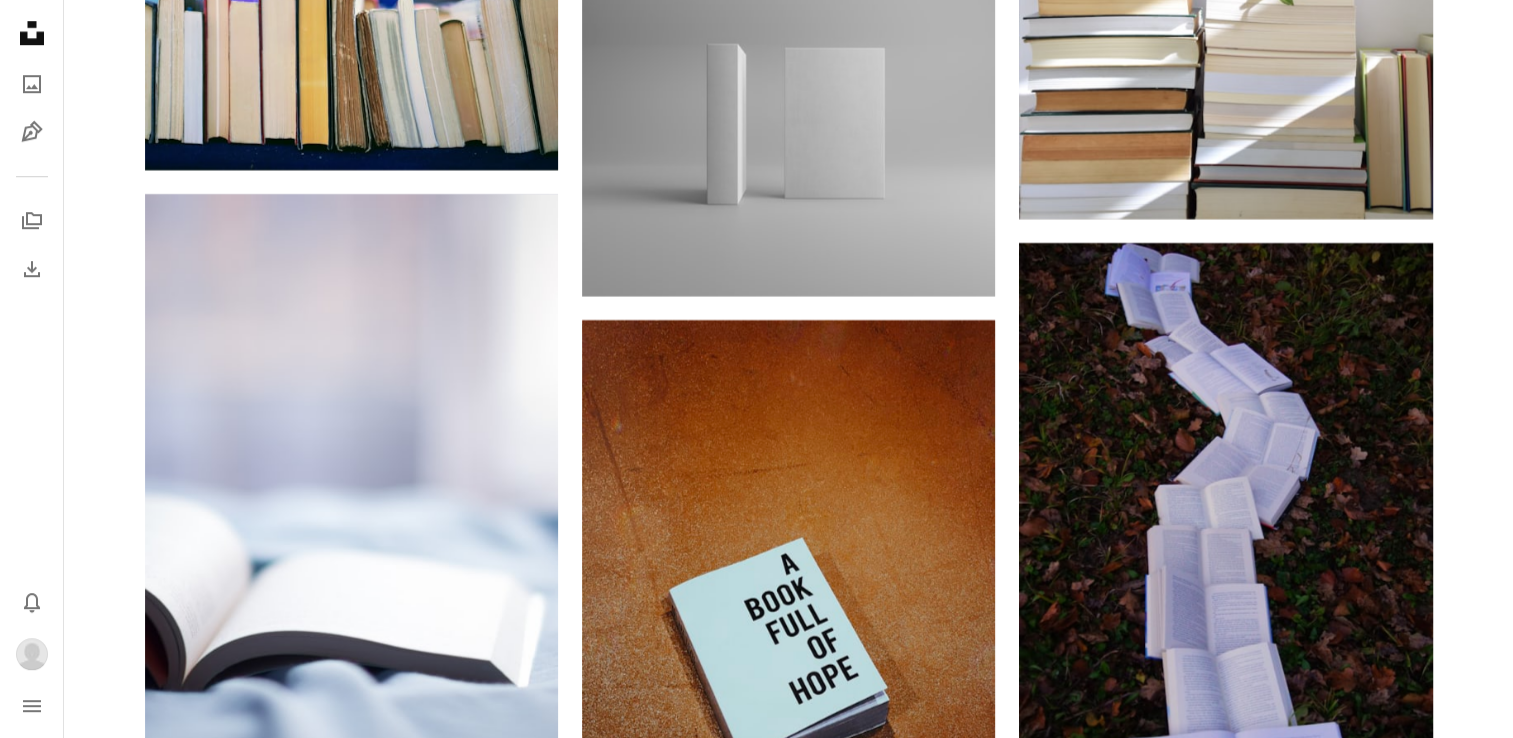 scroll, scrollTop: 9100, scrollLeft: 0, axis: vertical 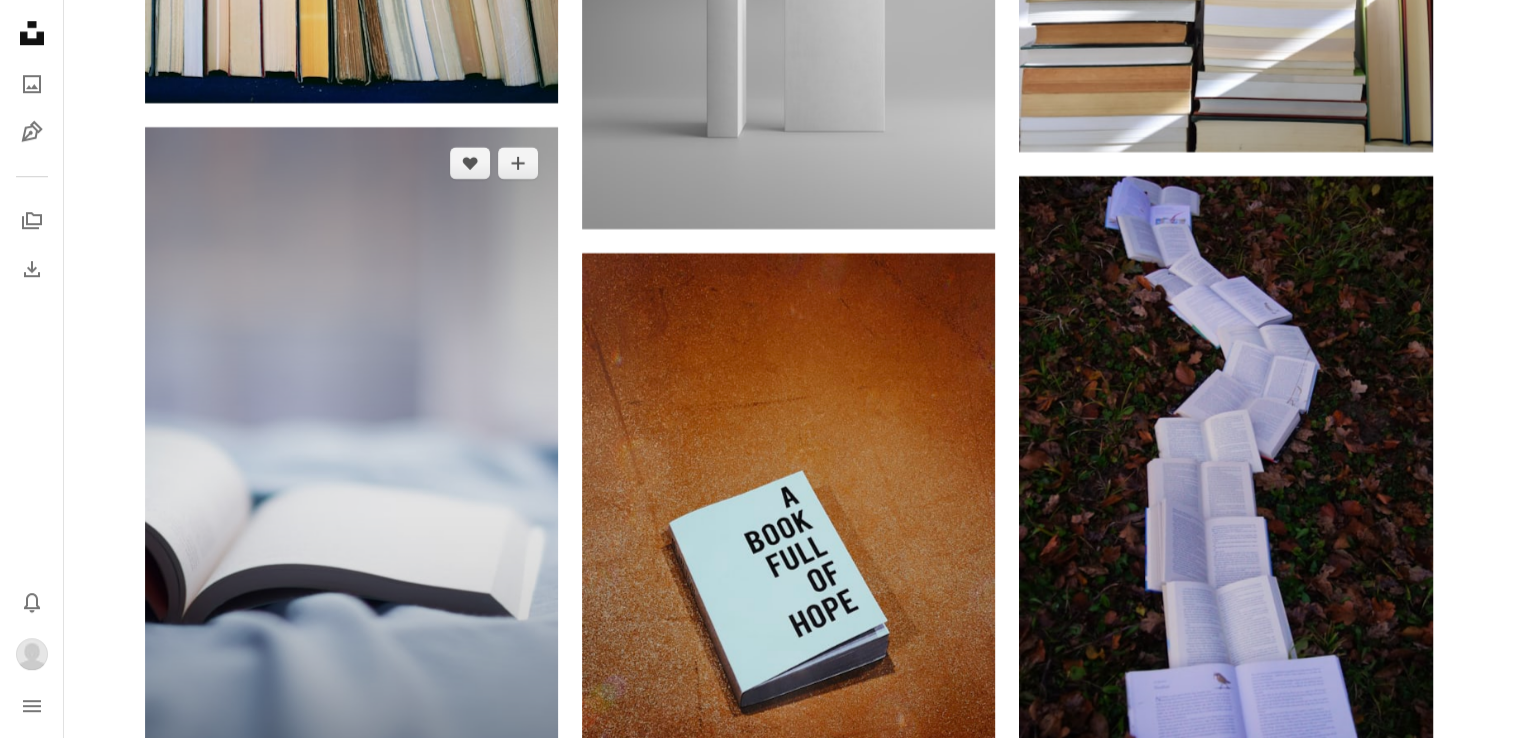 click at bounding box center [351, 494] 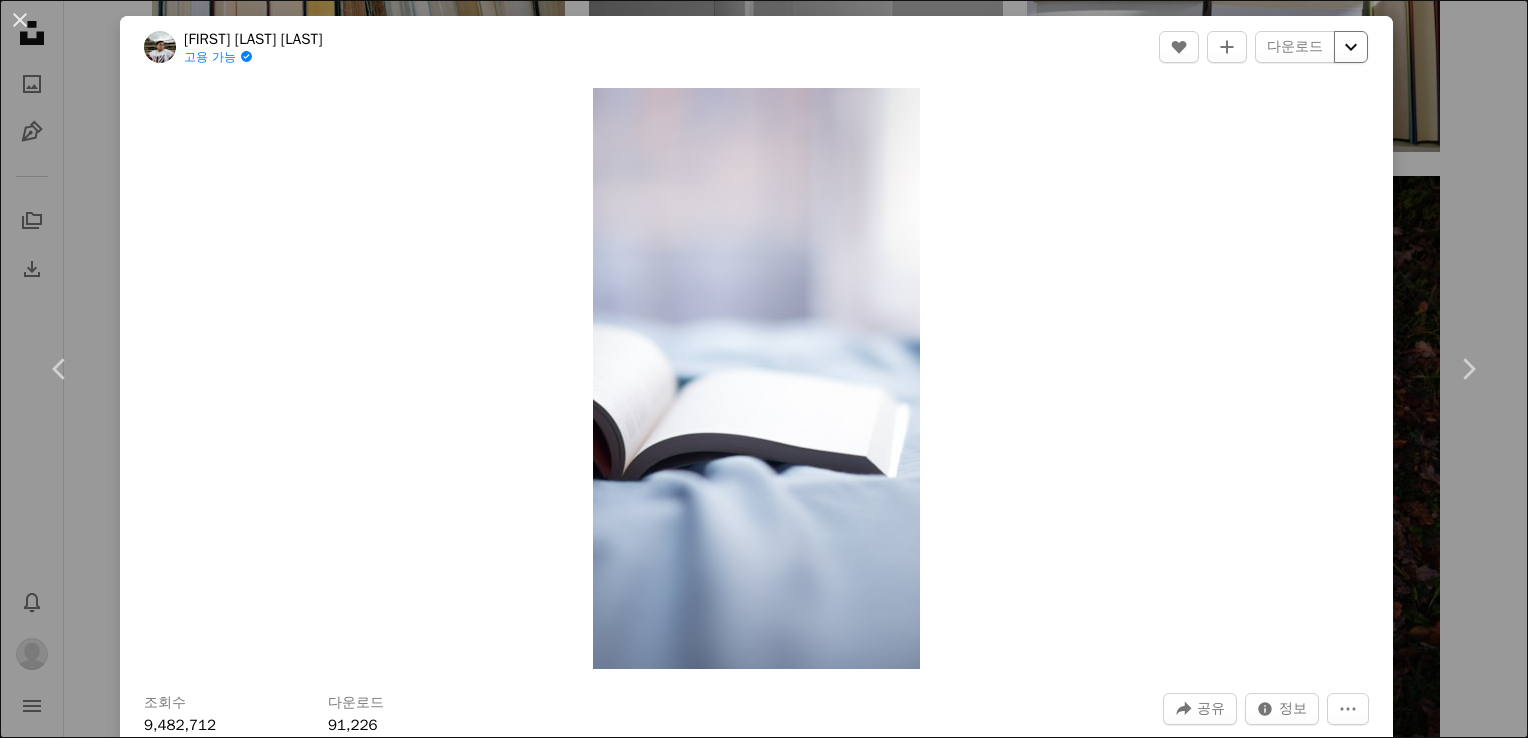 click on "Chevron down" 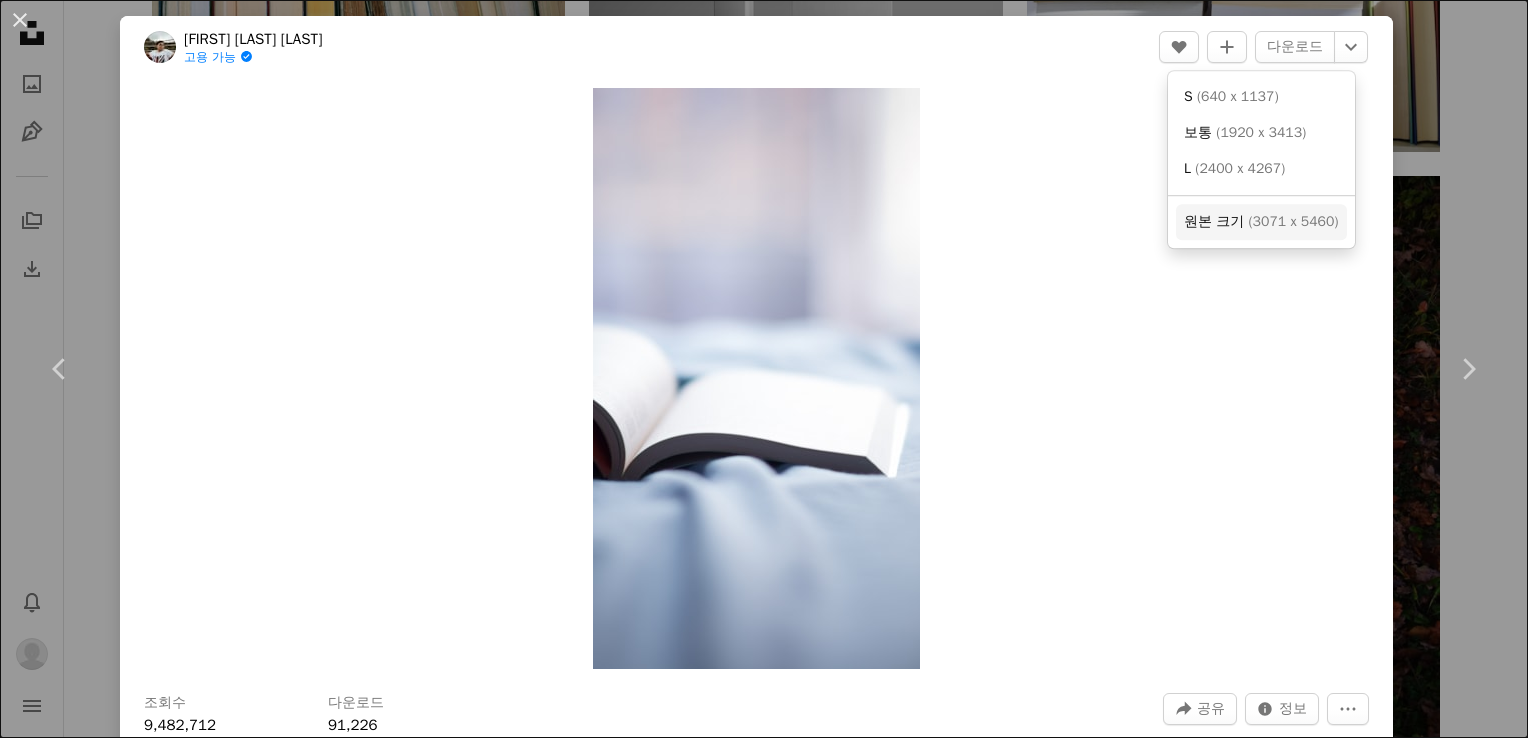click on "( 3071 x 5460 )" at bounding box center [1293, 221] 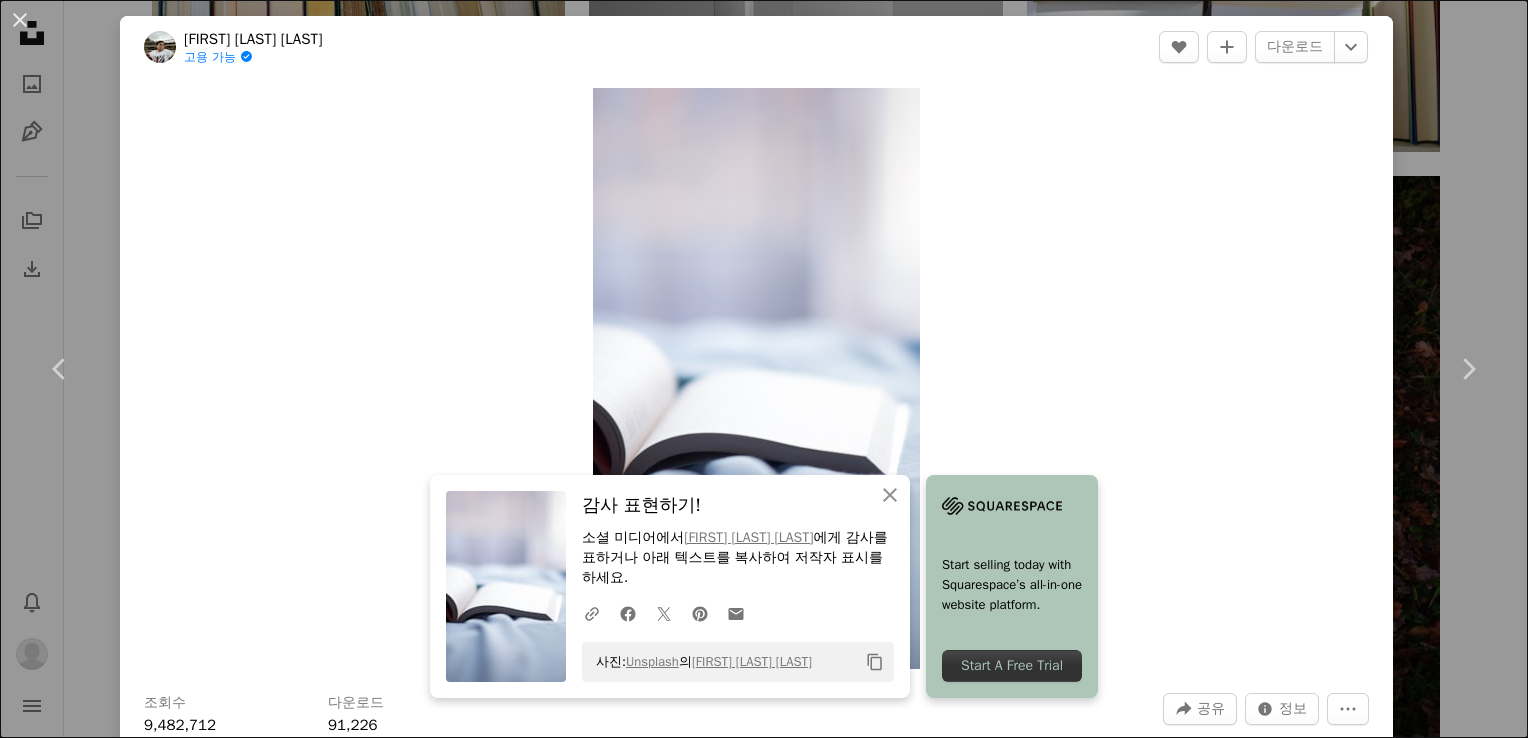 drag, startPoint x: 32, startPoint y: 26, endPoint x: 47, endPoint y: 25, distance: 15.033297 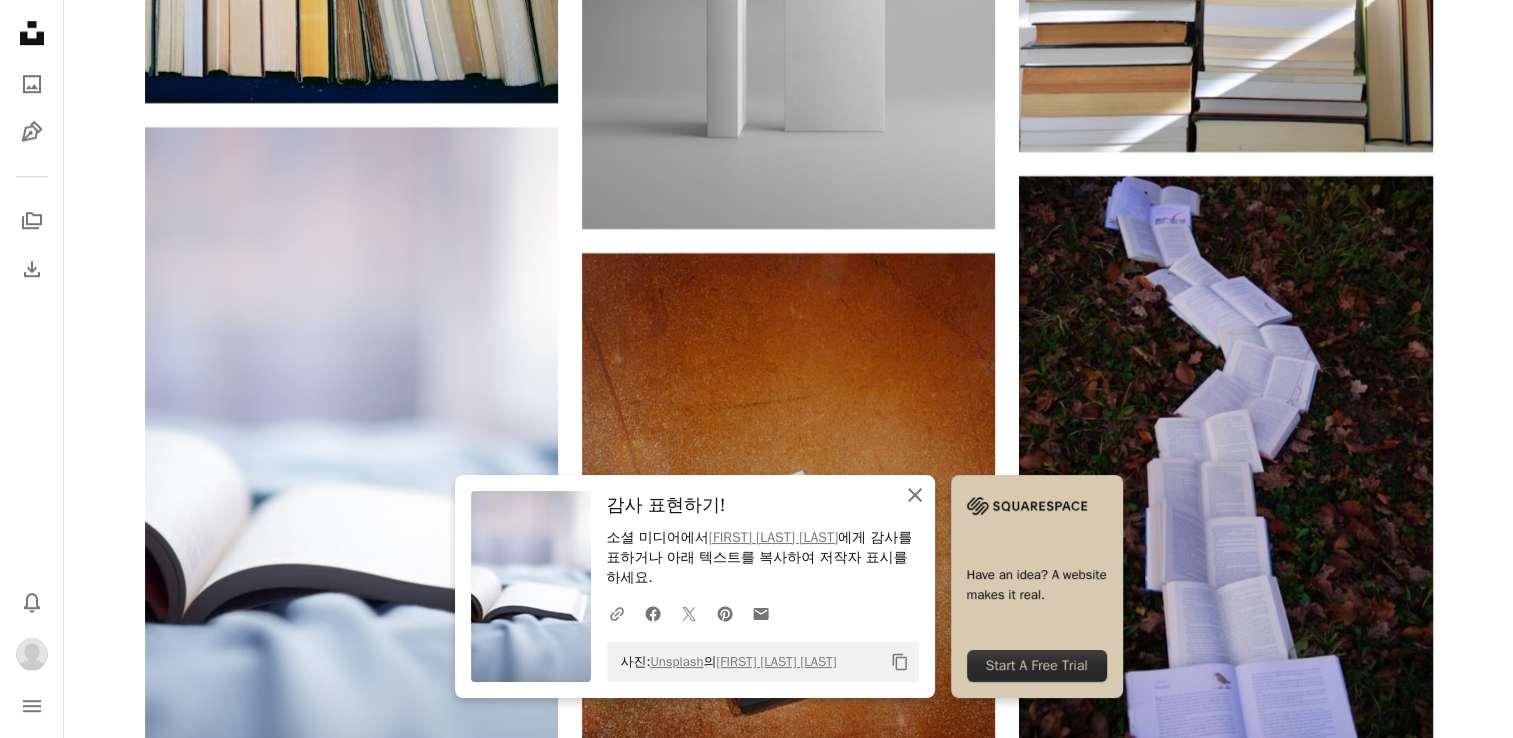 click on "An X shape" 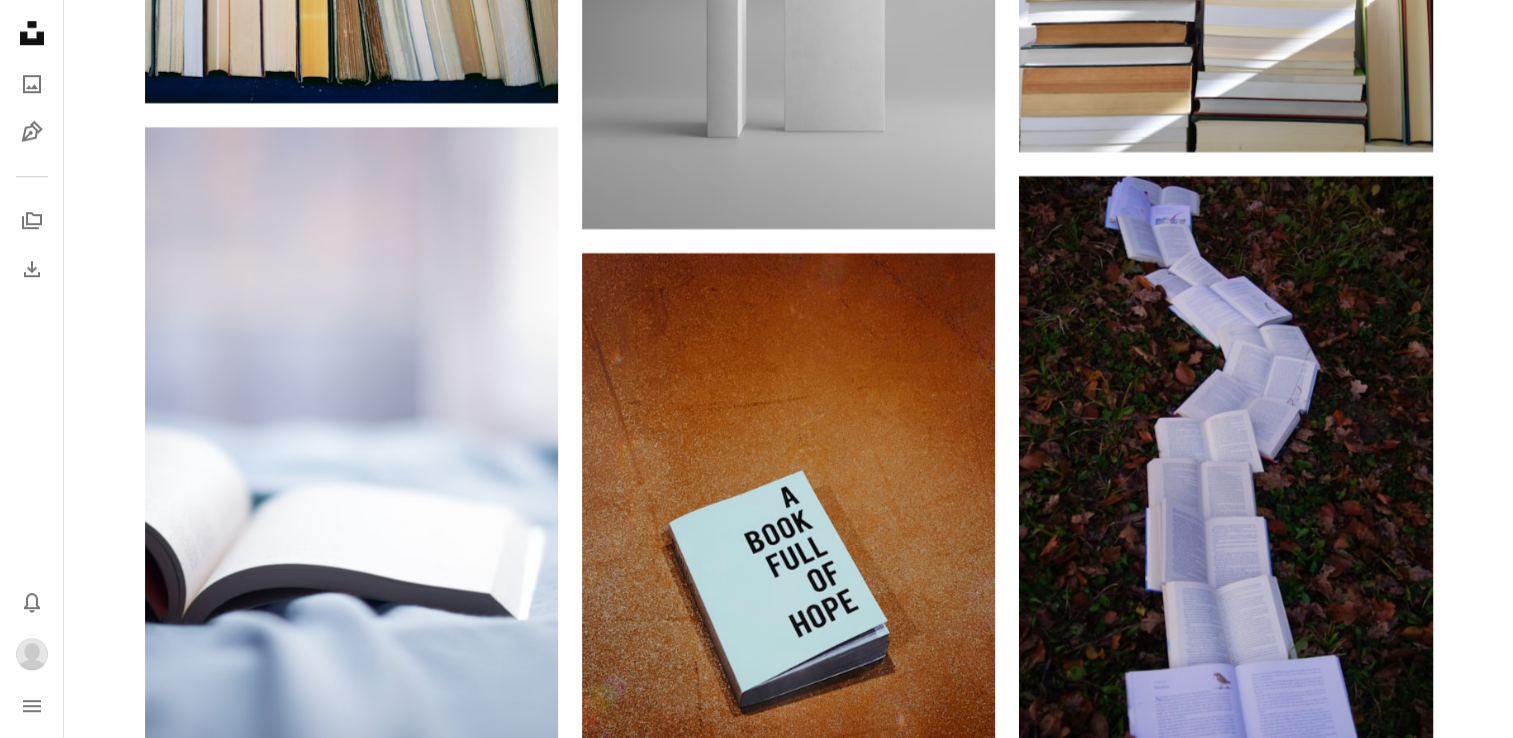 scroll, scrollTop: 9333, scrollLeft: 0, axis: vertical 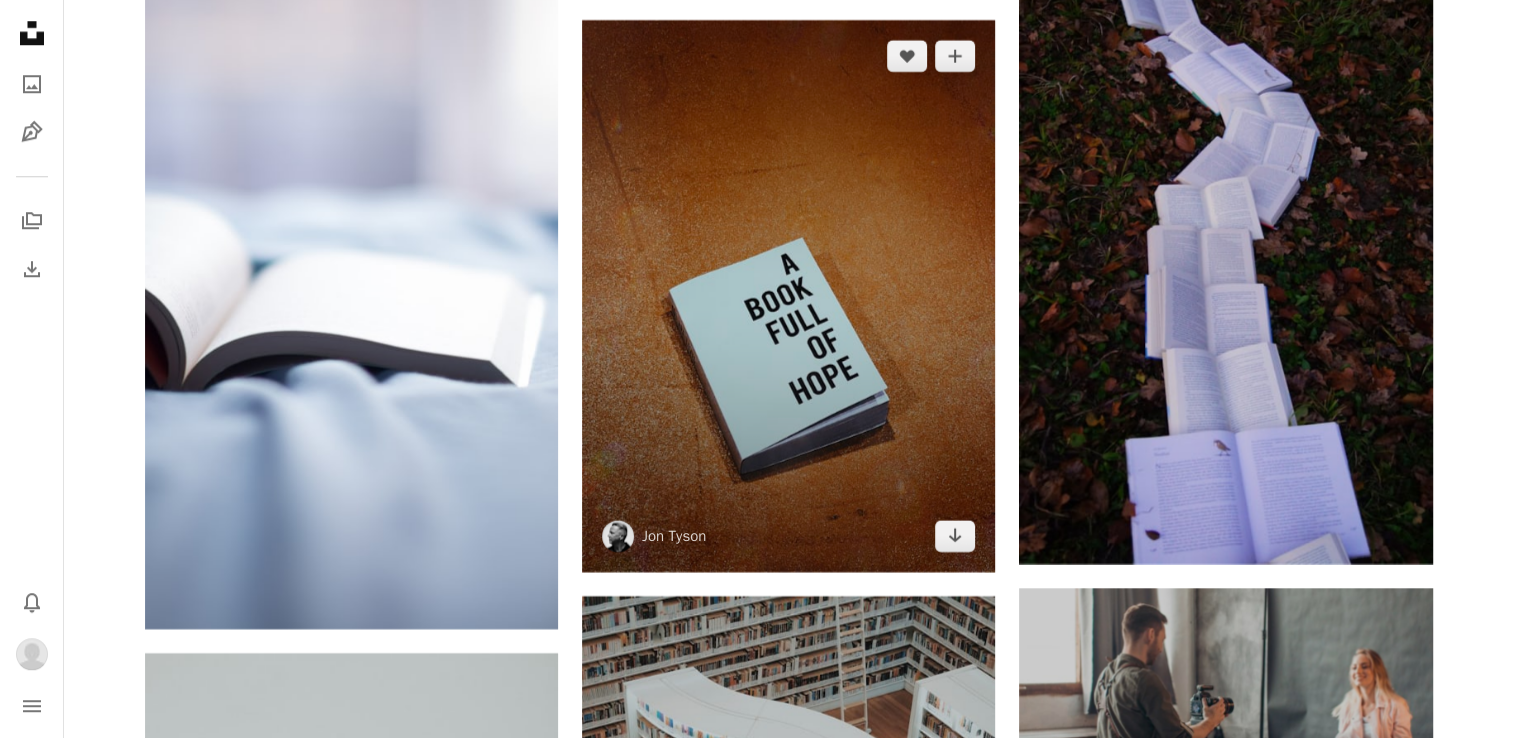 click at bounding box center [788, 295] 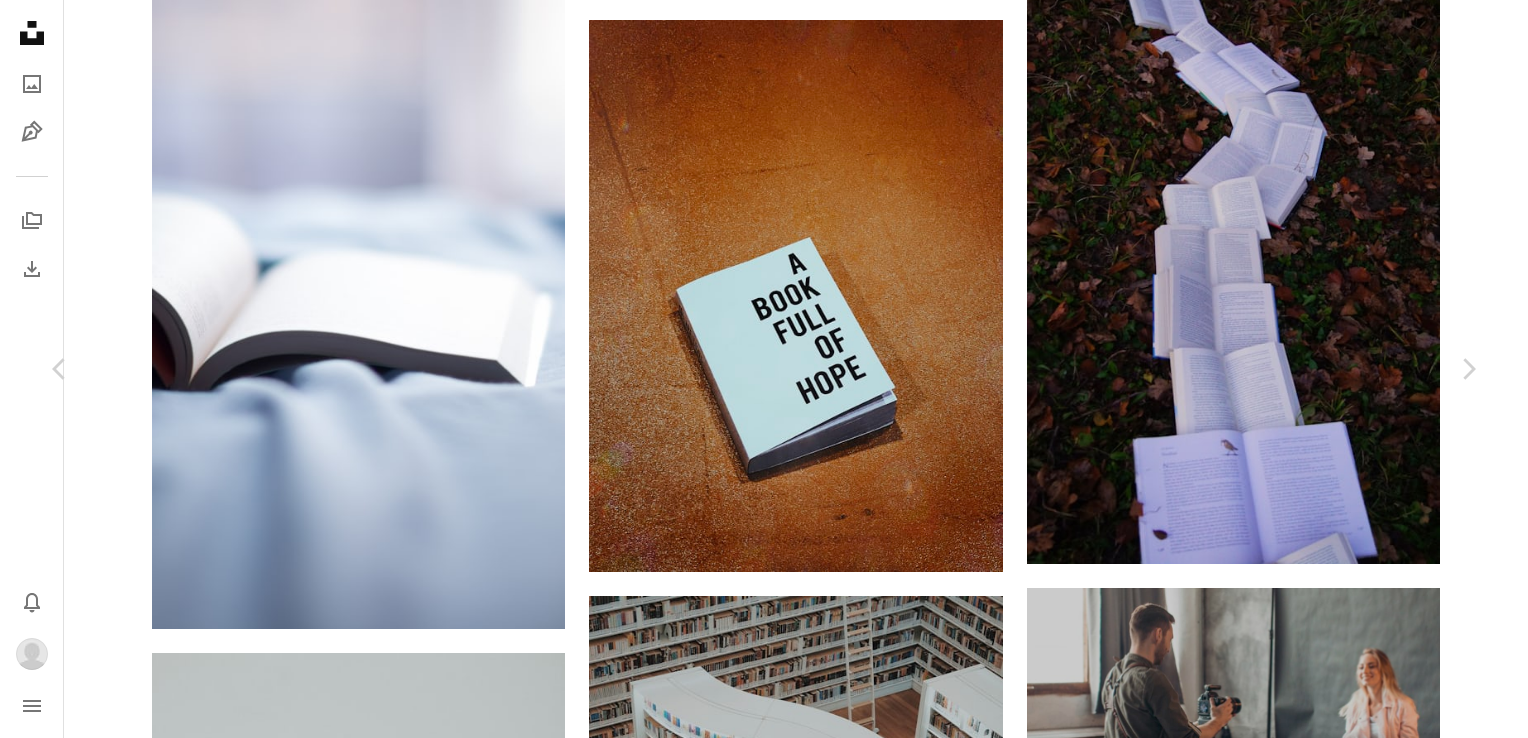 click on "Chevron down" 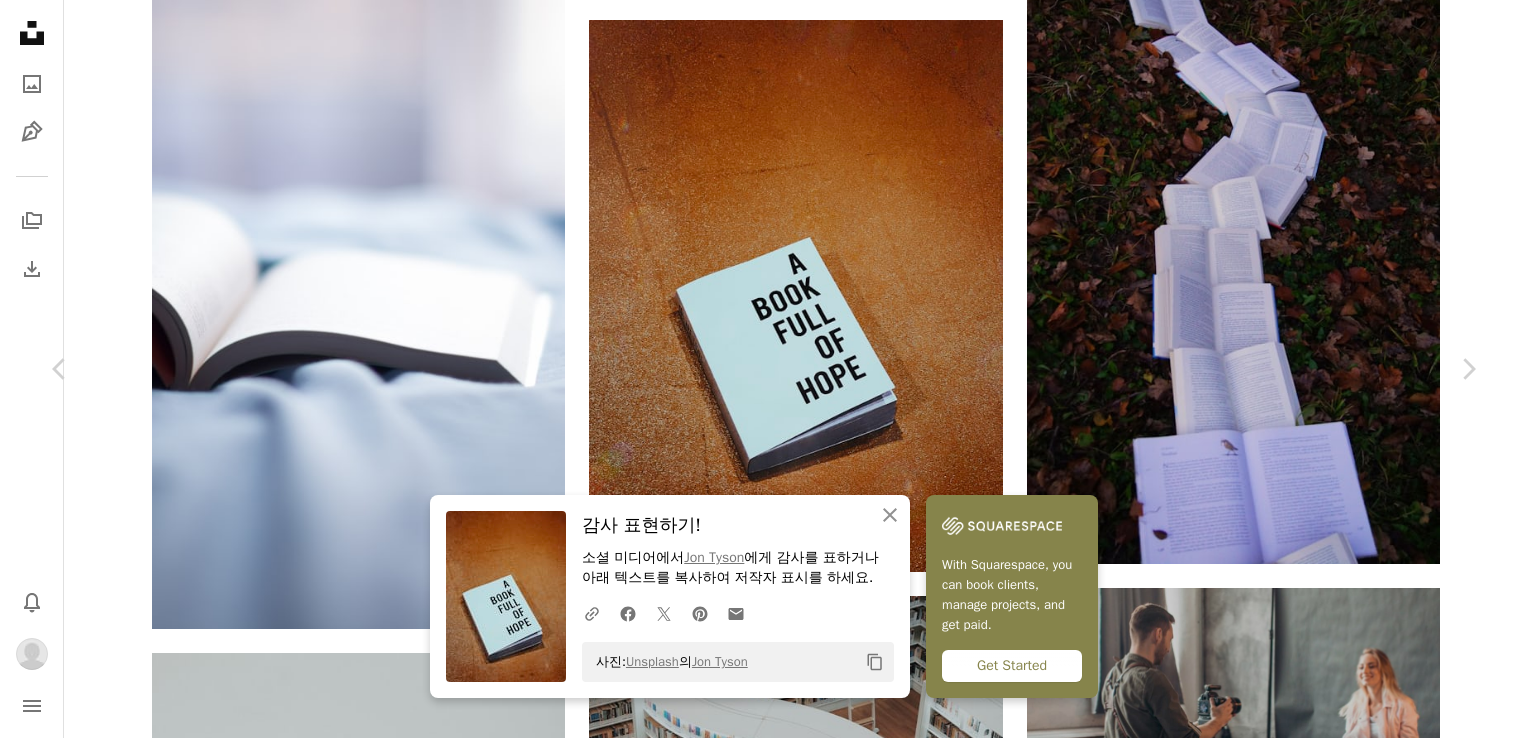 click on "An X shape" at bounding box center [20, 20] 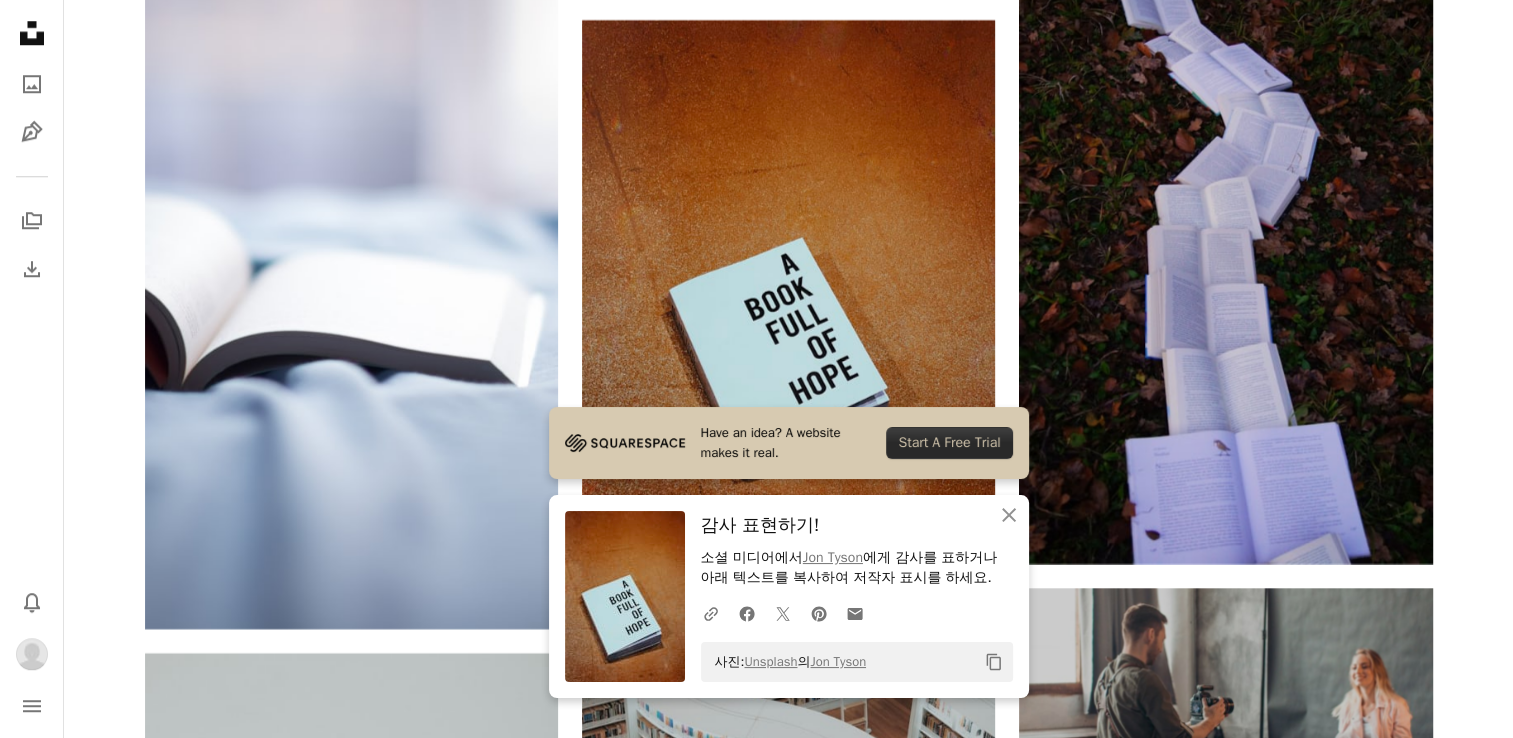 click on "Plus sign for Unsplash+ A heart A plus sign Thomas Franke Unsplash+ 용 A lock 다운로드 Plus sign for Unsplash+ A heart A plus sign Aaron Burden Unsplash+ 용 A lock 다운로드 A heart A plus sign Jonas Jacobsson 고용 가능 A checkmark inside of a circle Arrow pointing down A heart A plus sign Alex Lvrs 고용 가능 A checkmark inside of a circle Arrow pointing down Plus sign for Unsplash+ A heart A plus sign Karolina Grabowska Unsplash+ 용 A lock 다운로드 A heart A plus sign Daria Nepriakhina 🇺🇦 Arrow pointing down Plus sign for Unsplash+ A heart A plus sign Hrant Khachatryan Unsplash+ 용 A lock 다운로드 Plus sign for Unsplash+ A heart A plus sign Thomas Franke Unsplash+ 용 A lock 다운로드 A heart A plus sign Fang-Wei Lin Arrow pointing down A heart A plus sign Blaz Photo Arrow pointing down –– ––– –––  –– ––– –  ––– –––  ––––  –   – –– –––  – – ––– –– –– –––– –– Learn More A heart 용" at bounding box center [788, -2526] 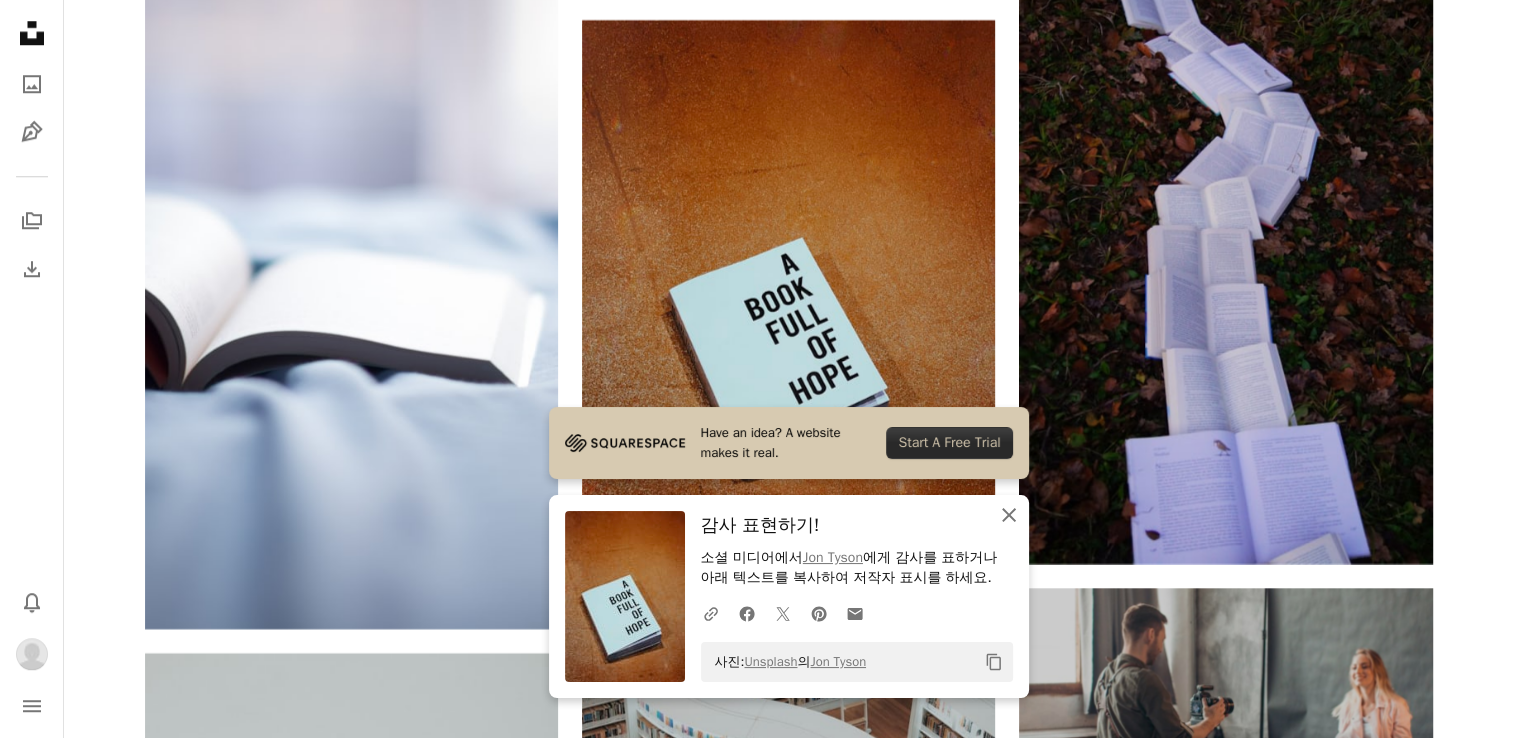 click on "An X shape" 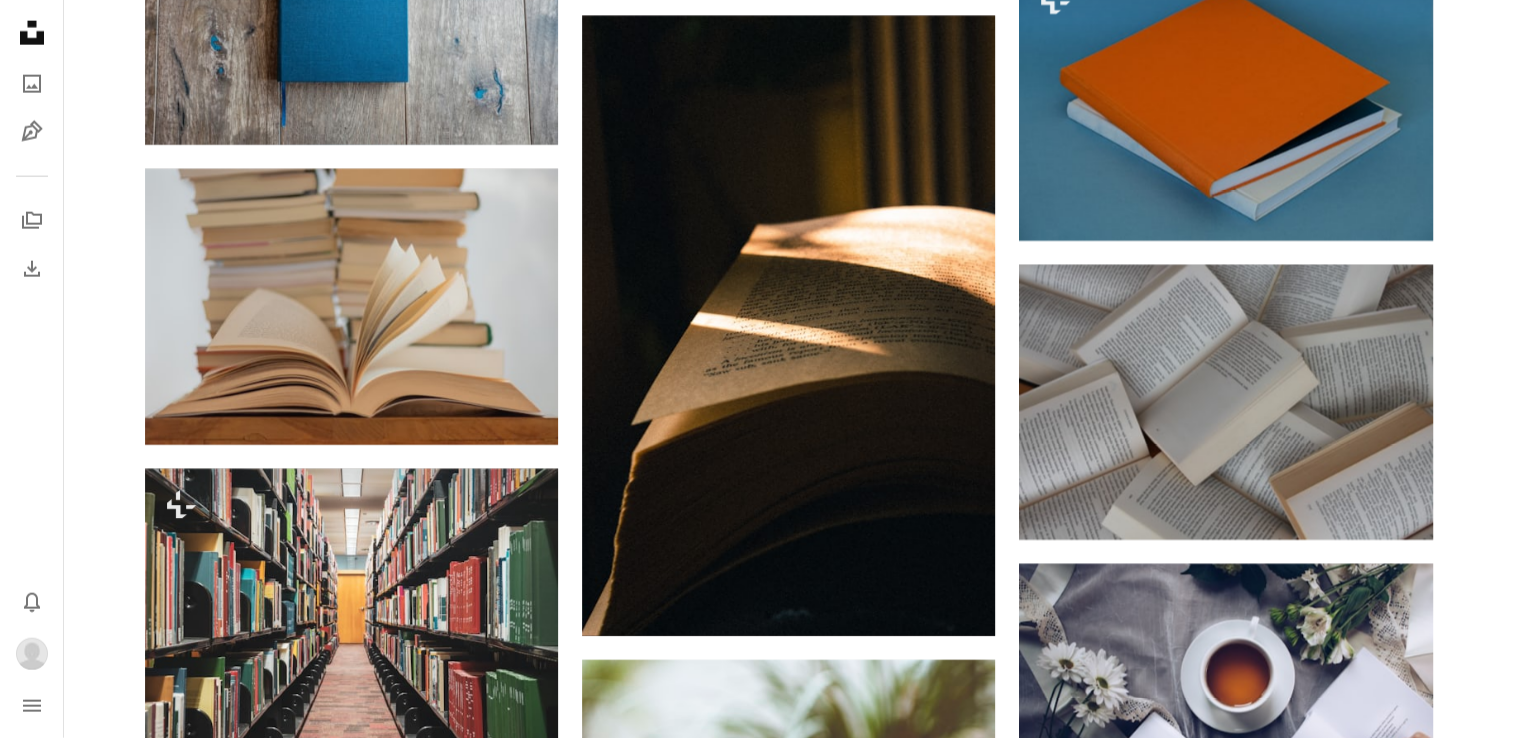 scroll, scrollTop: 12600, scrollLeft: 0, axis: vertical 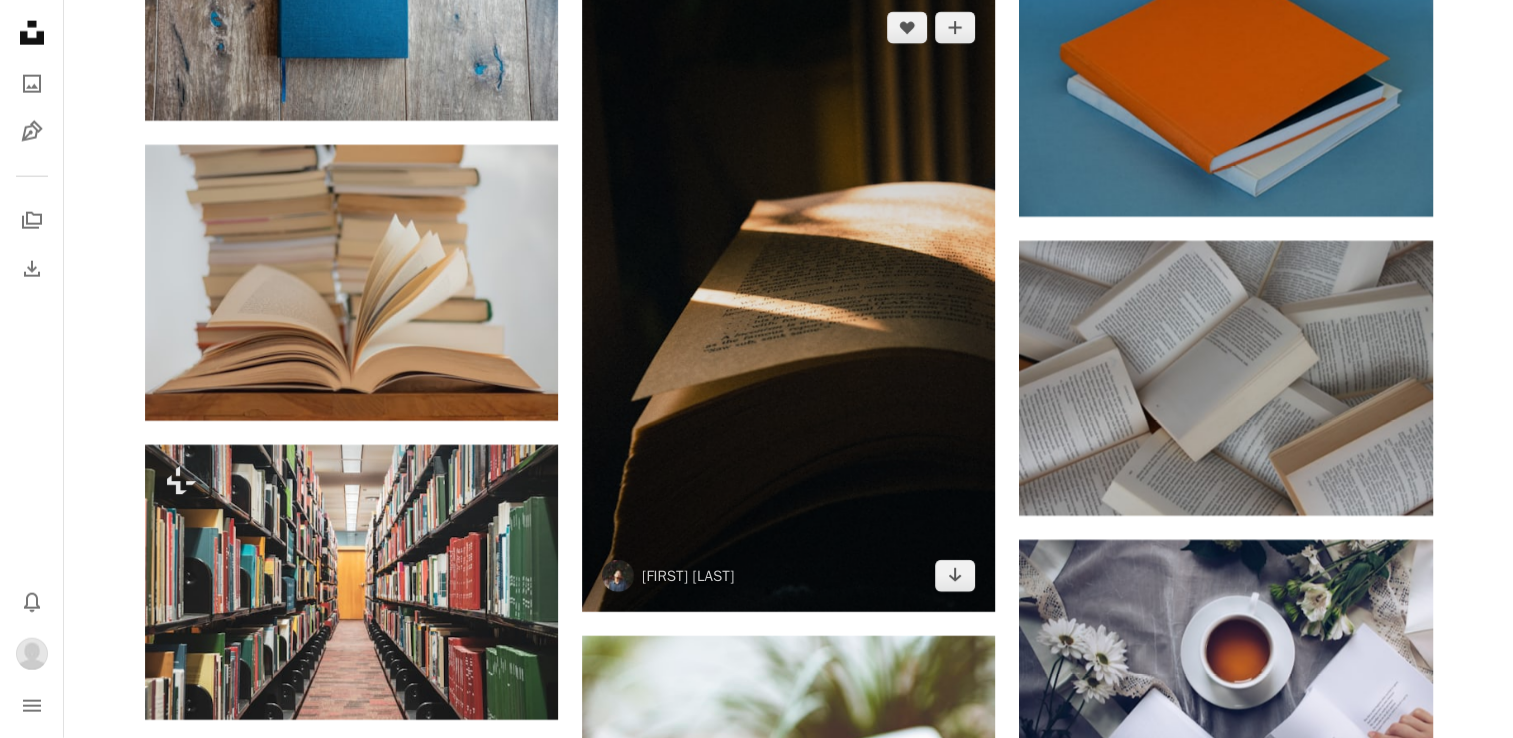 click at bounding box center [788, 302] 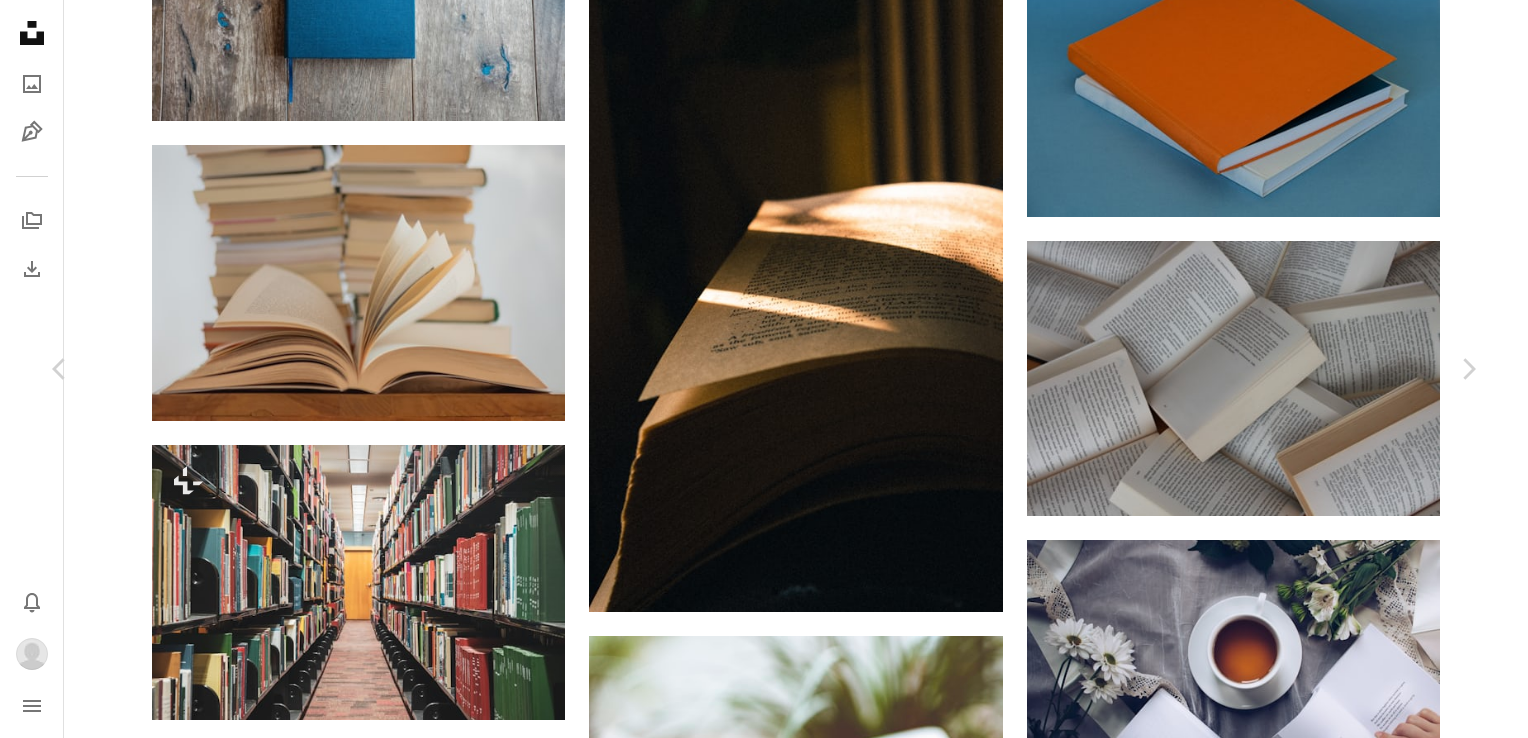 click on "Chevron down" 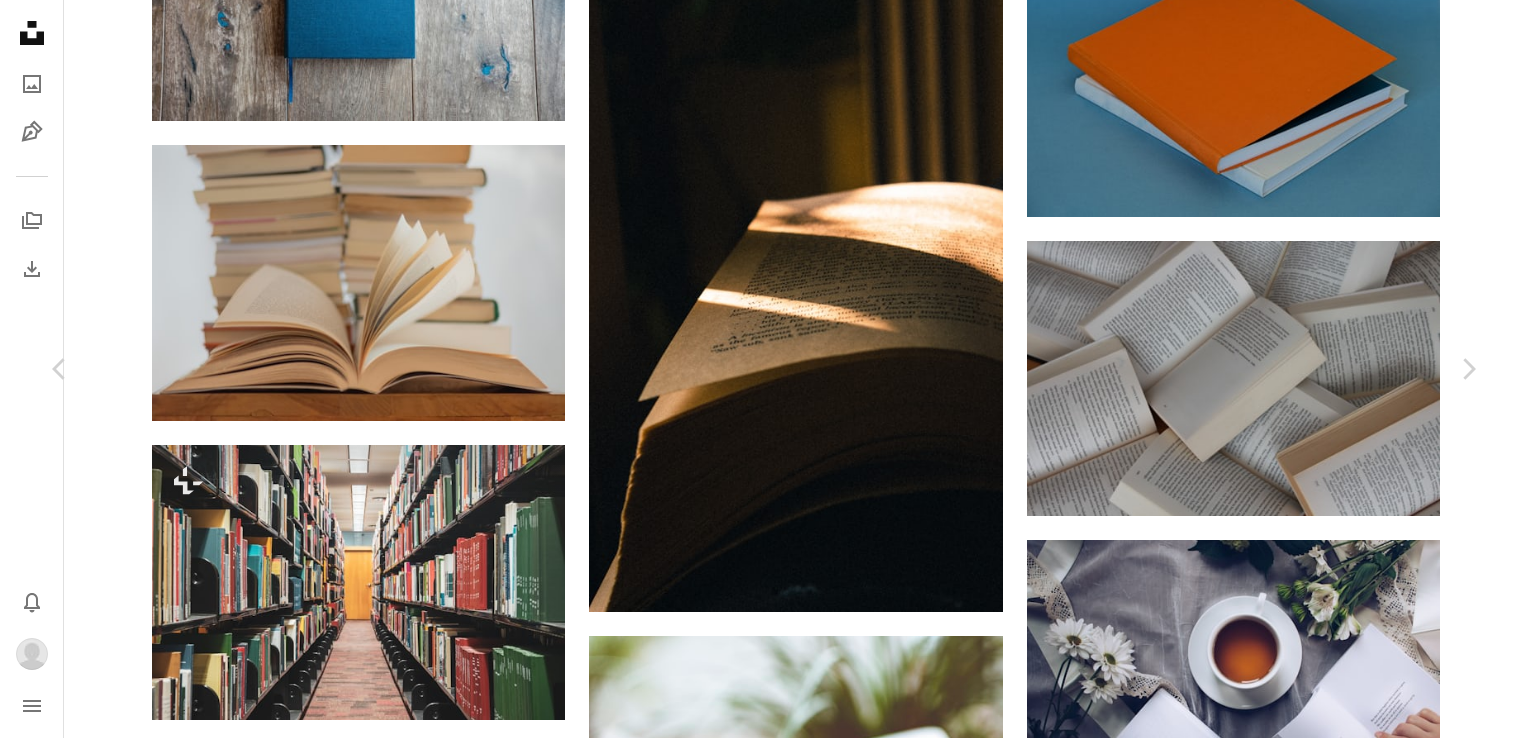 click on "( 3456 x 5184 )" at bounding box center [1293, 4216] 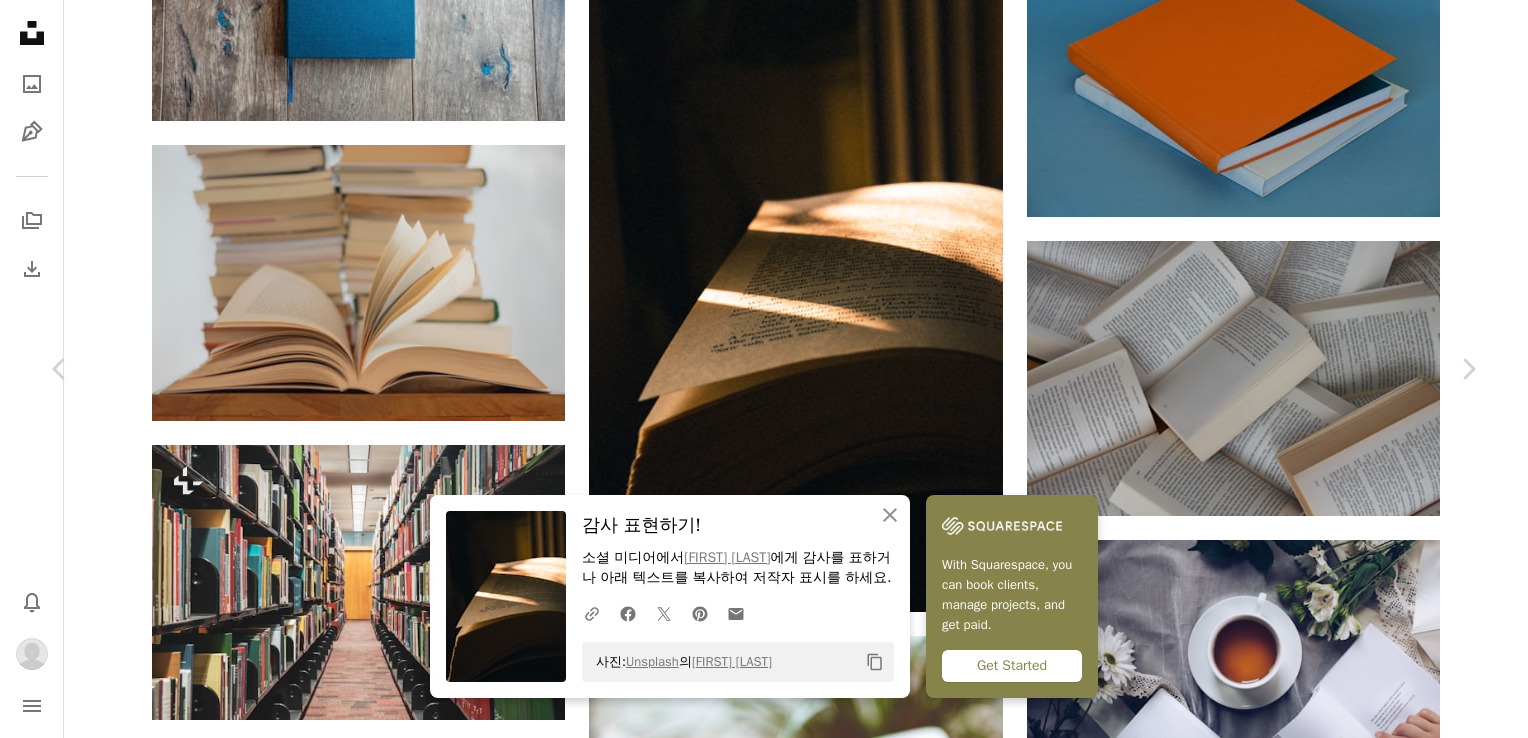 click on "An X shape" at bounding box center [20, 20] 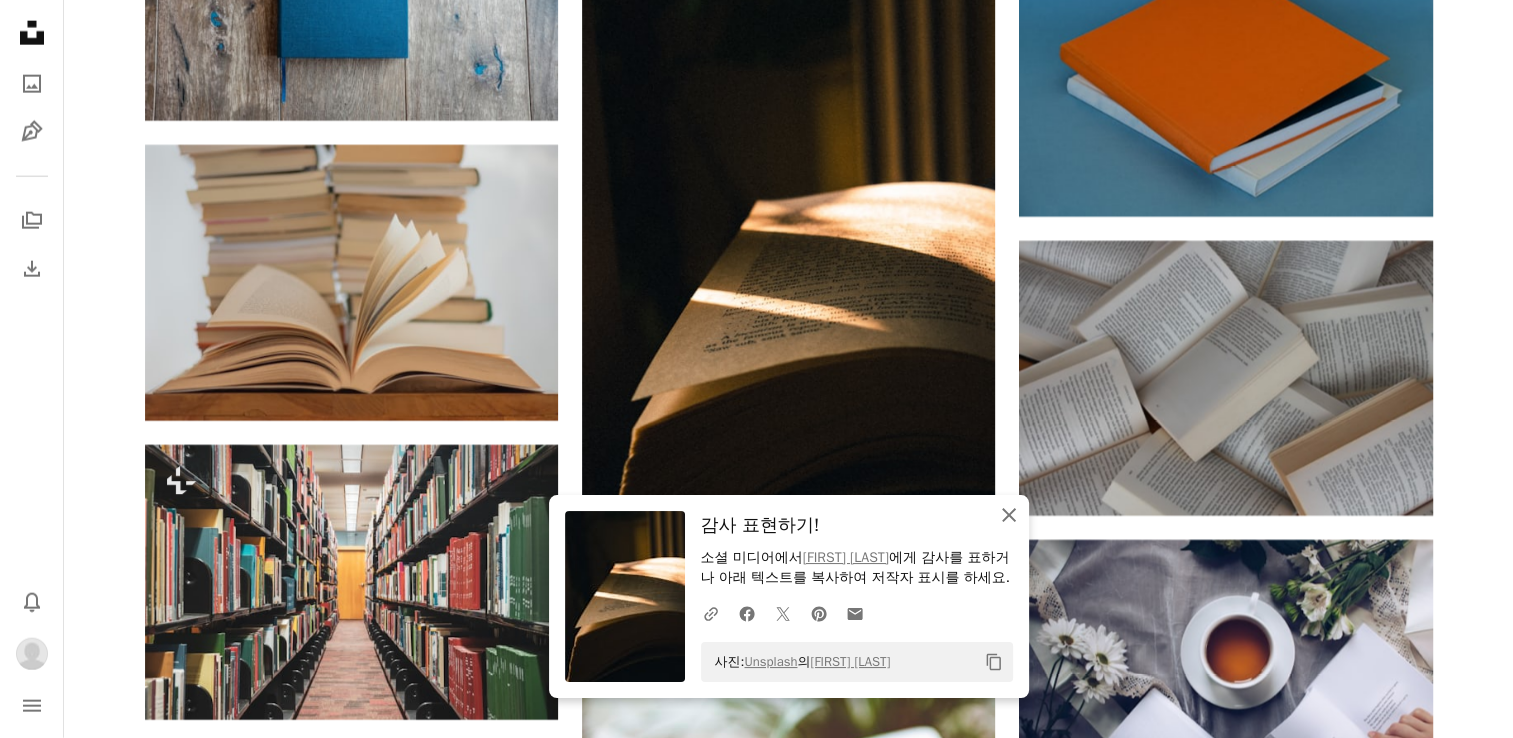 click on "An X shape 닫기" at bounding box center [1009, 515] 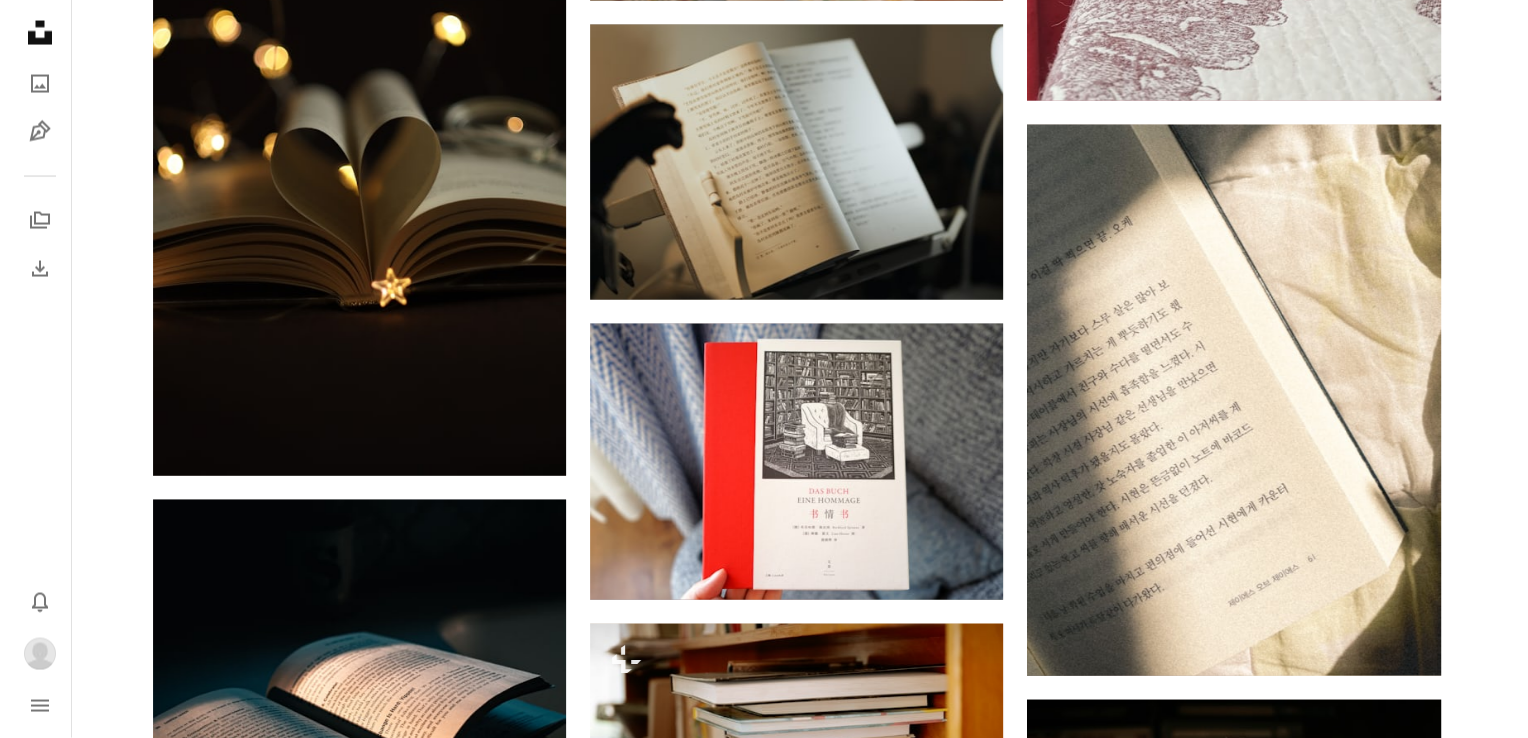 scroll, scrollTop: 49466, scrollLeft: 0, axis: vertical 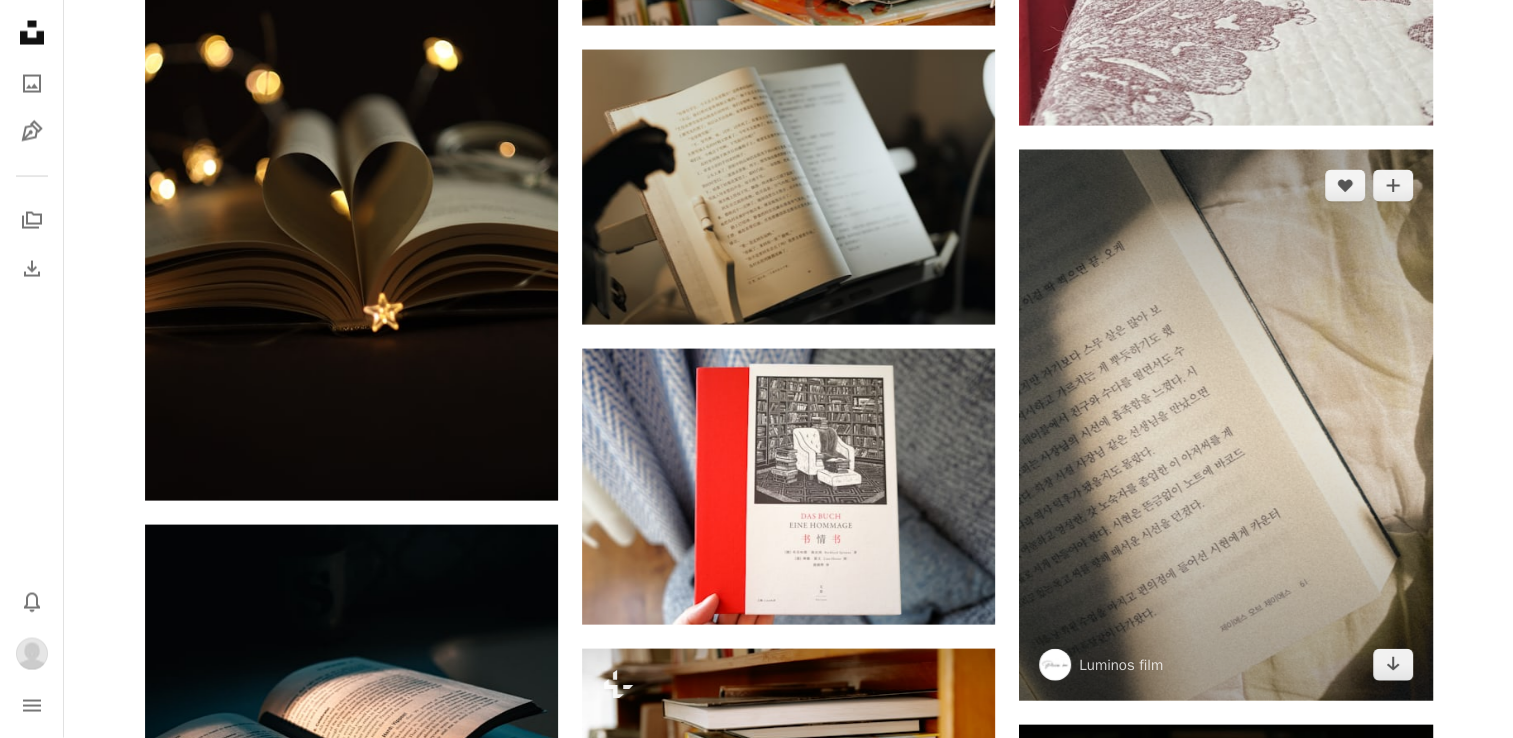 click at bounding box center (1225, 425) 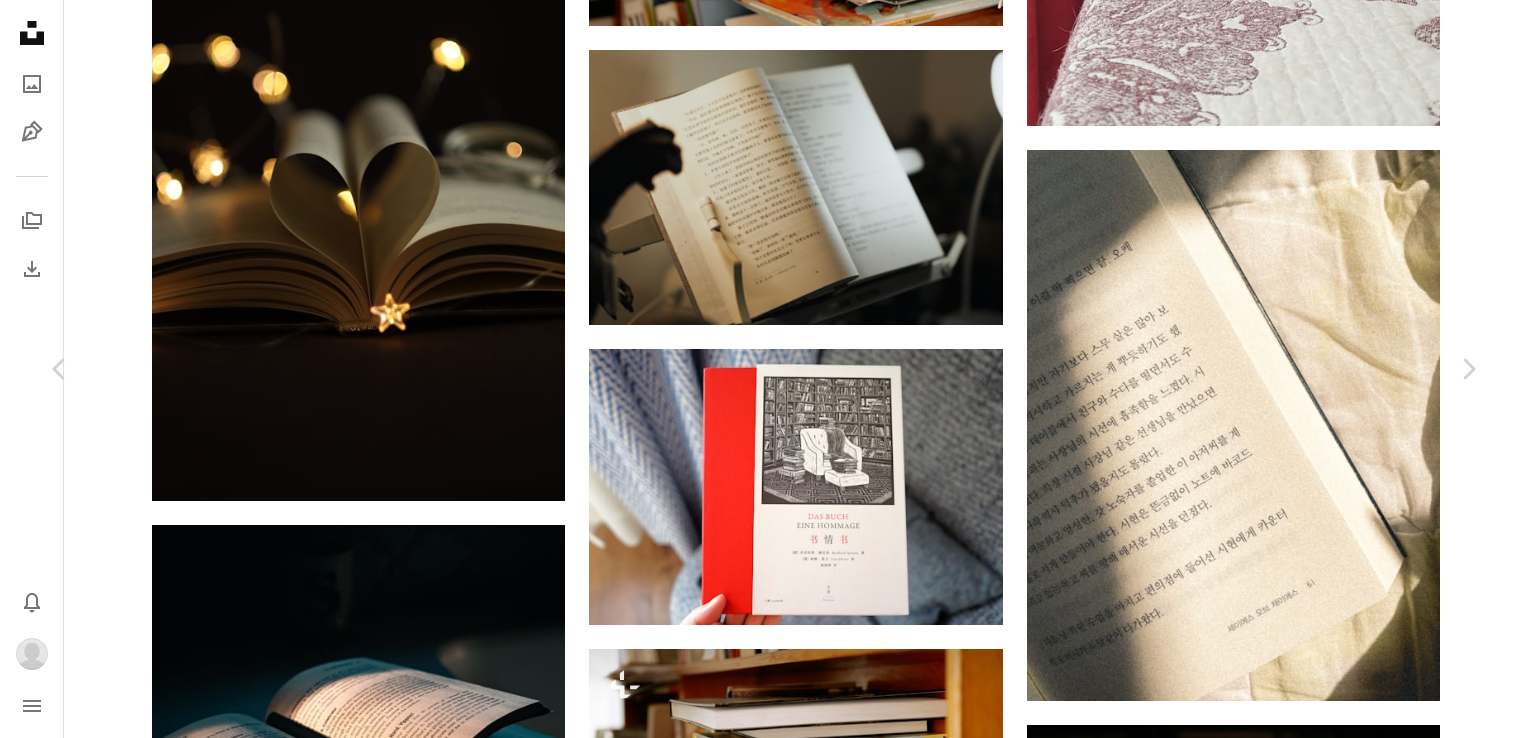 click on "Luminos film" at bounding box center [226, 5622] 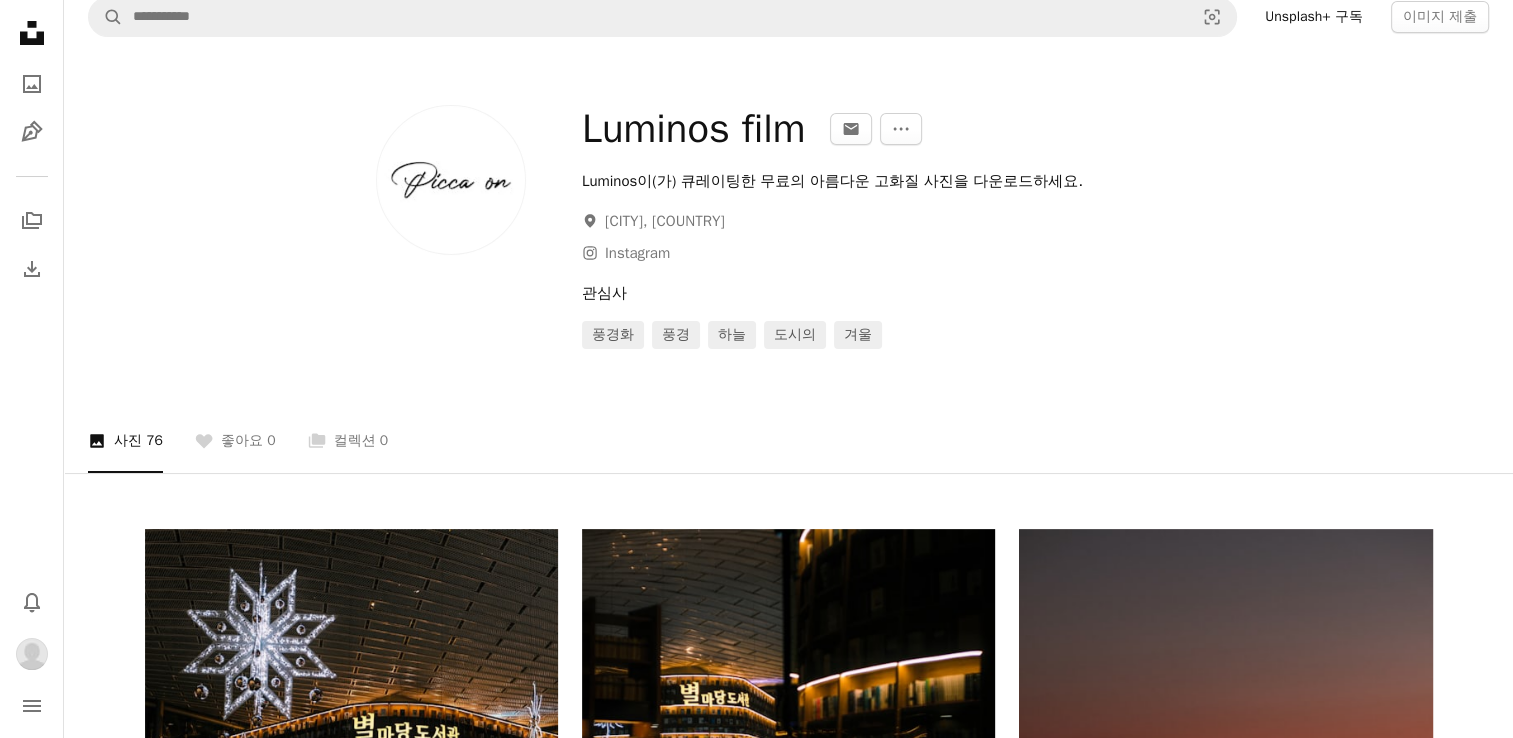scroll, scrollTop: 0, scrollLeft: 0, axis: both 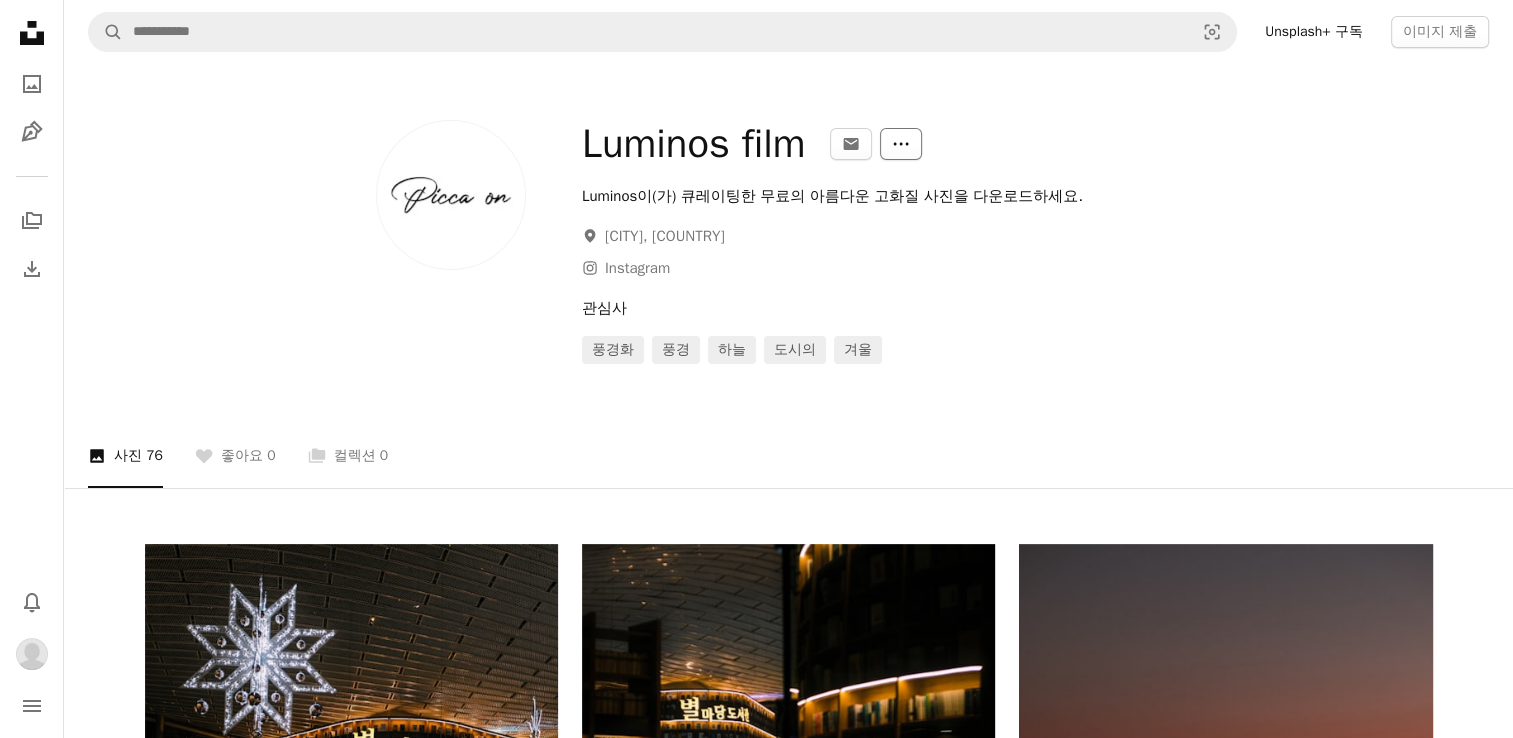 click on "More Actions" at bounding box center (901, 144) 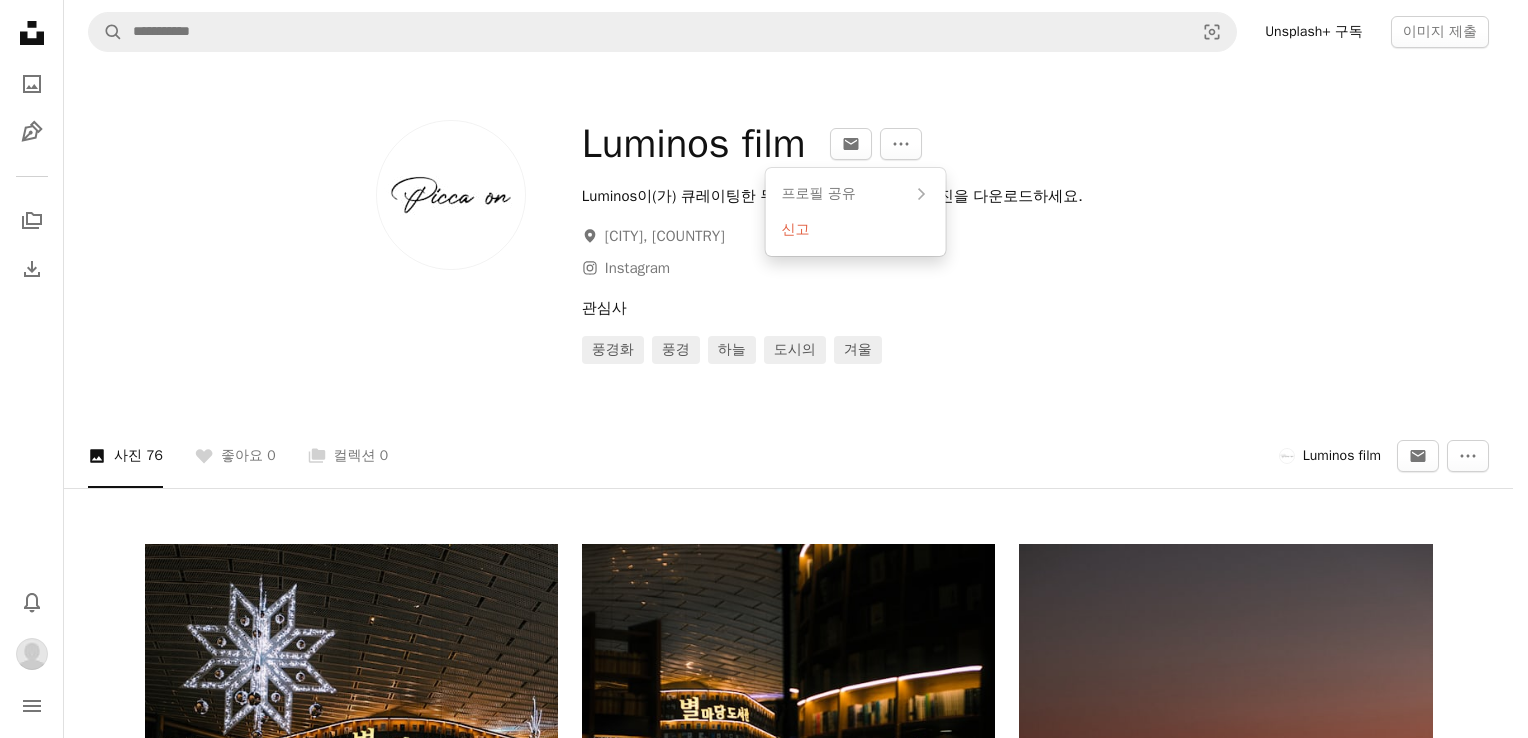 click on "Unsplash logo Unsplash 홈 A photo Pen Tool A stack of folders Download Bell navigation menu A magnifying glass Visual search Unsplash+ 구독 이미지 제출 Luminos film An envelope More Actions Luminos이(가) 큐레이팅한 무료의 아름다운 고화질 사진을 다운로드하세요. A map marker [CITY]_[COUNTRY] Instagram icon Instagram 관심사 풍경화 풍경 하늘 도시의 겨울 A photo 사진   76 A heart 좋아요   0 A stack of folders 컬렉션   0 Luminos film An envelope More Actions A heart A plus sign Luminos film Arrow pointing down A heart A plus sign Luminos film Arrow pointing down A heart A plus sign Luminos film Arrow pointing down A heart A plus sign Luminos film Arrow pointing down A heart A plus sign Luminos film Arrow pointing down A heart A plus sign Luminos film Arrow pointing down A heart A plus sign Luminos film Arrow pointing down A heart A plus sign Luminos film Arrow pointing down A heart A plus sign Luminos film Arrow pointing down A heart A plus sign Luminos film" at bounding box center [756, 369] 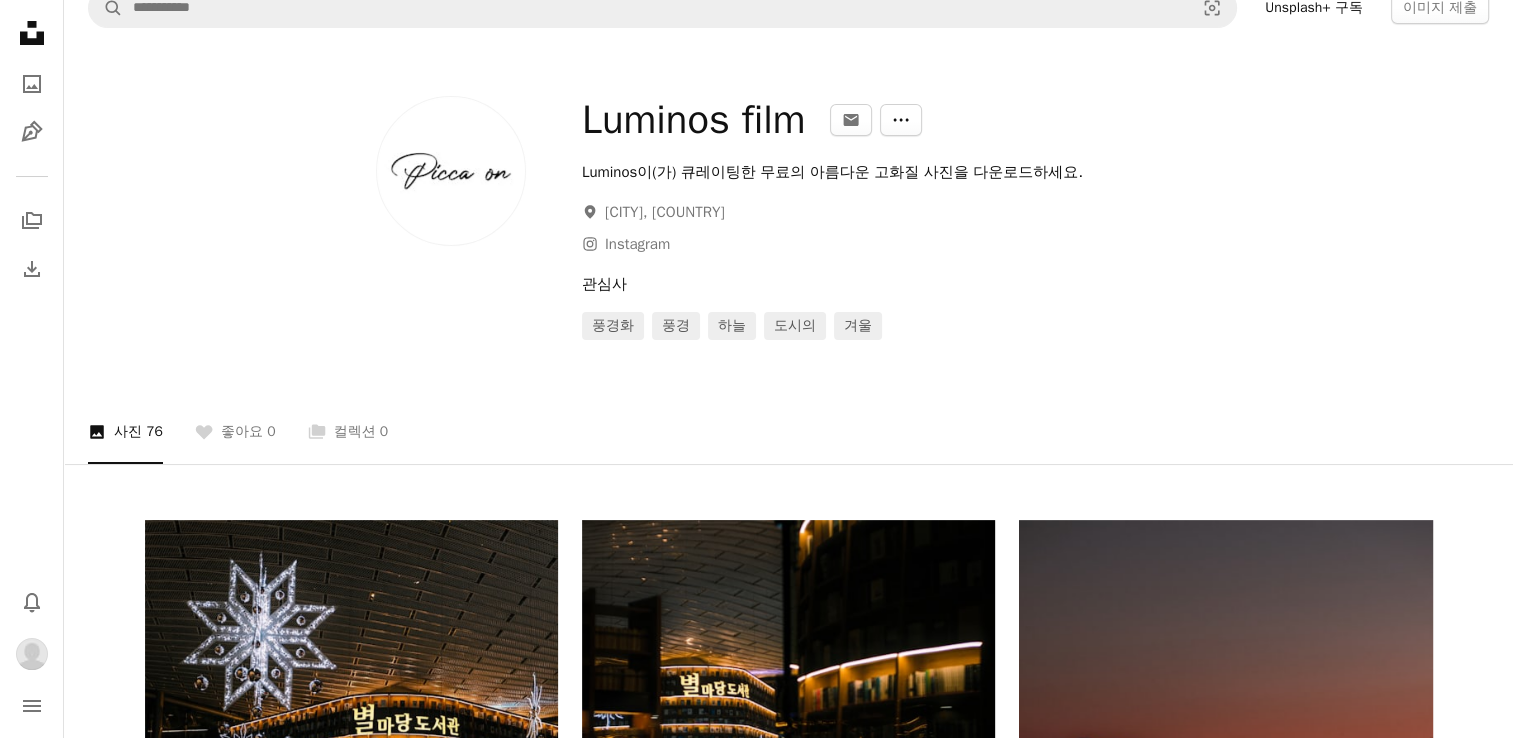 scroll, scrollTop: 0, scrollLeft: 0, axis: both 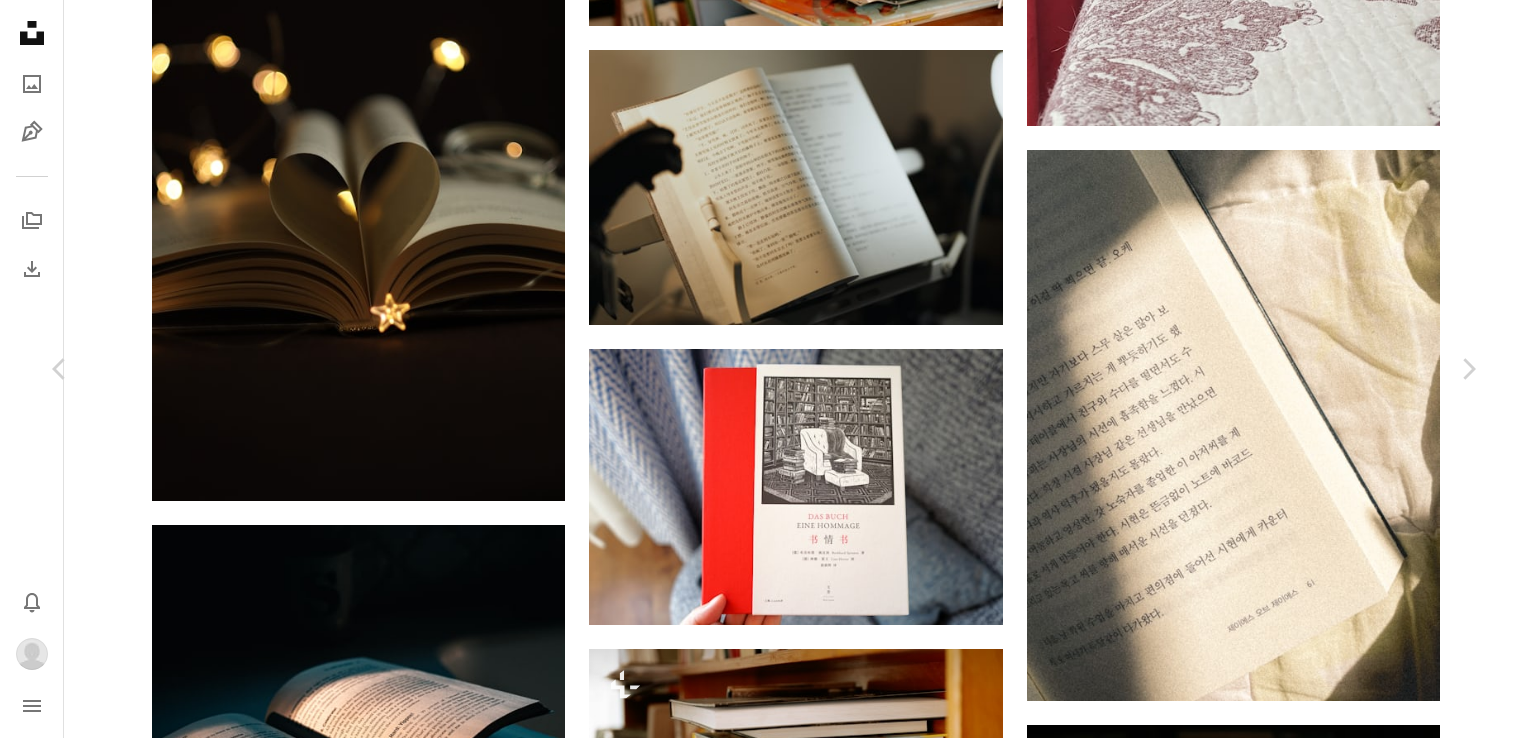 click on "An X shape" at bounding box center (20, 20) 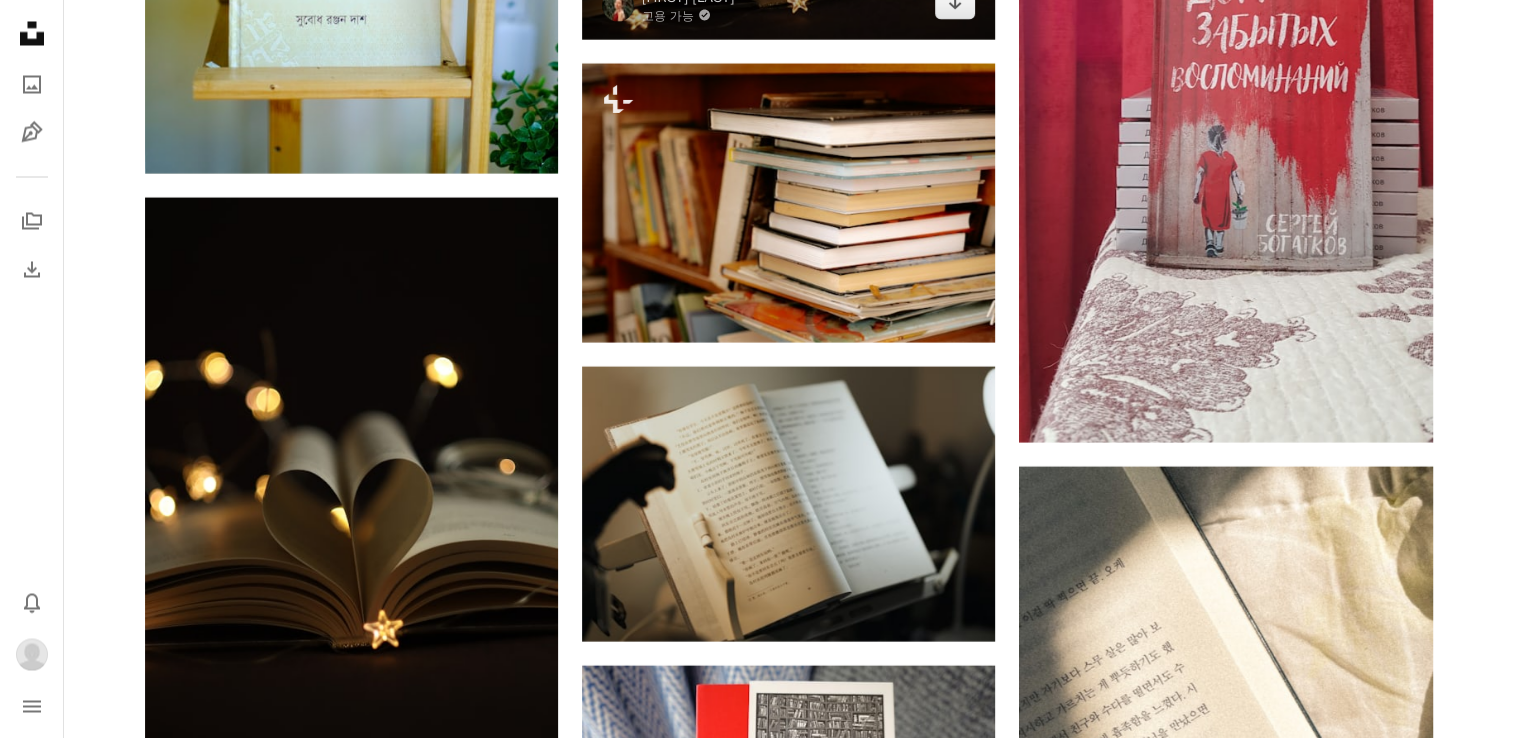 scroll, scrollTop: 49000, scrollLeft: 0, axis: vertical 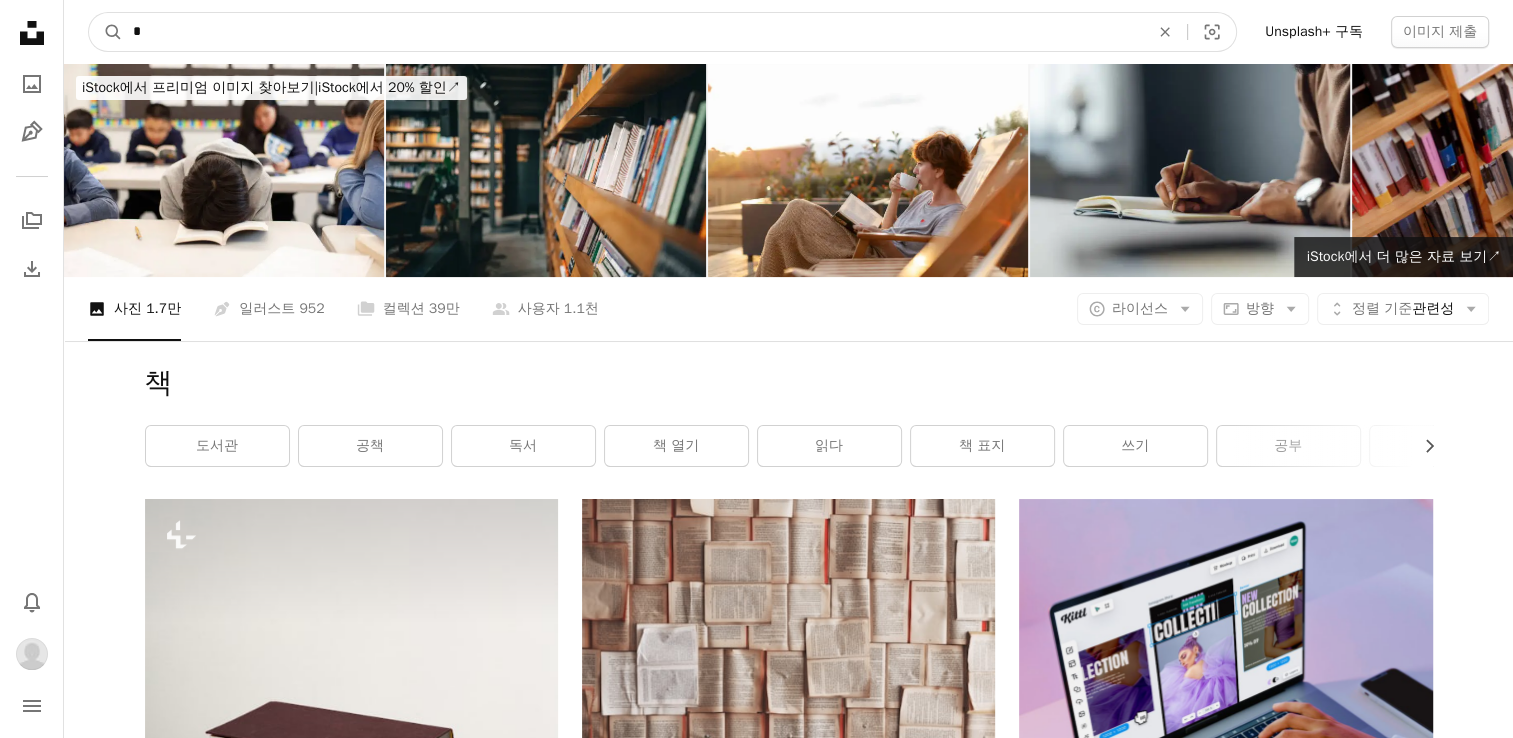 click on "*" at bounding box center (633, 32) 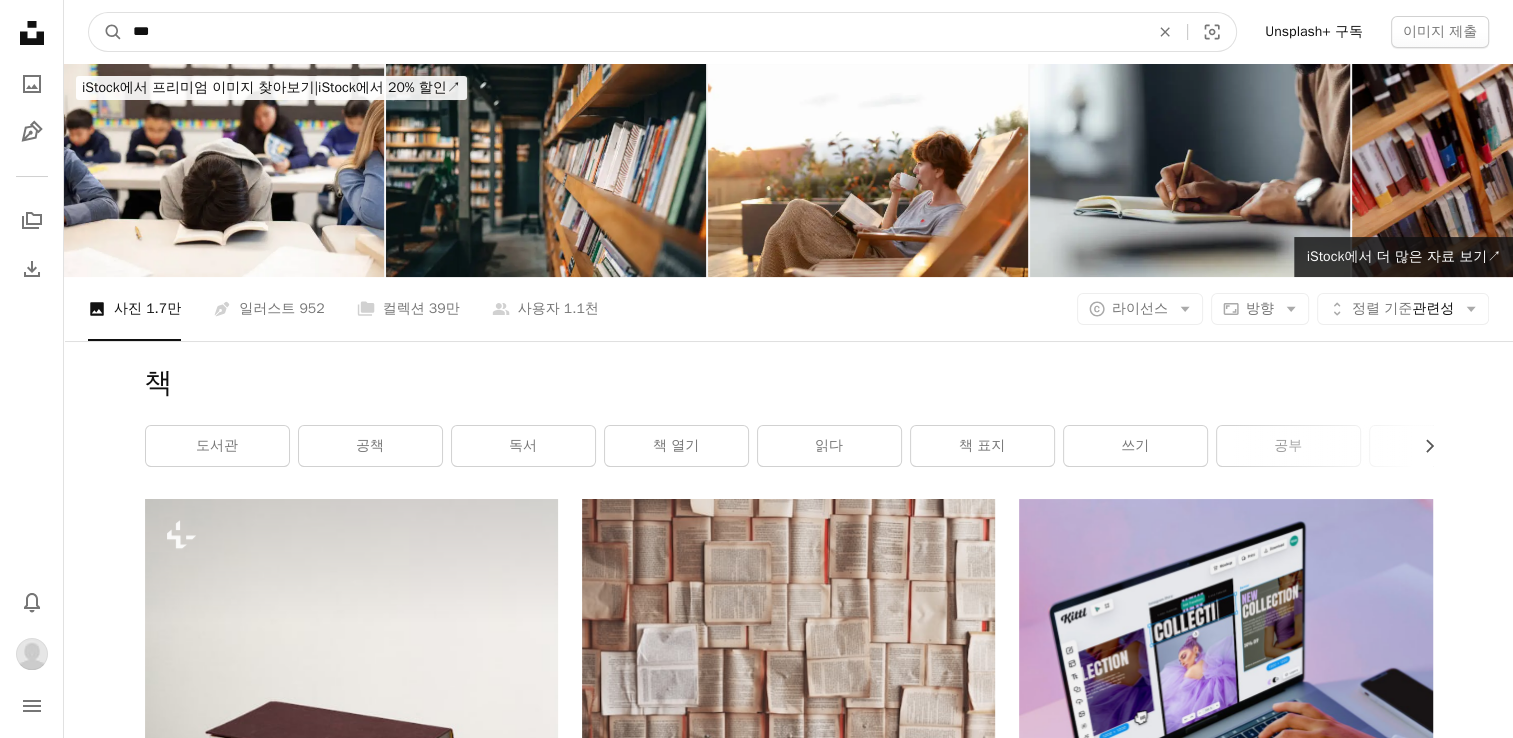 type on "****" 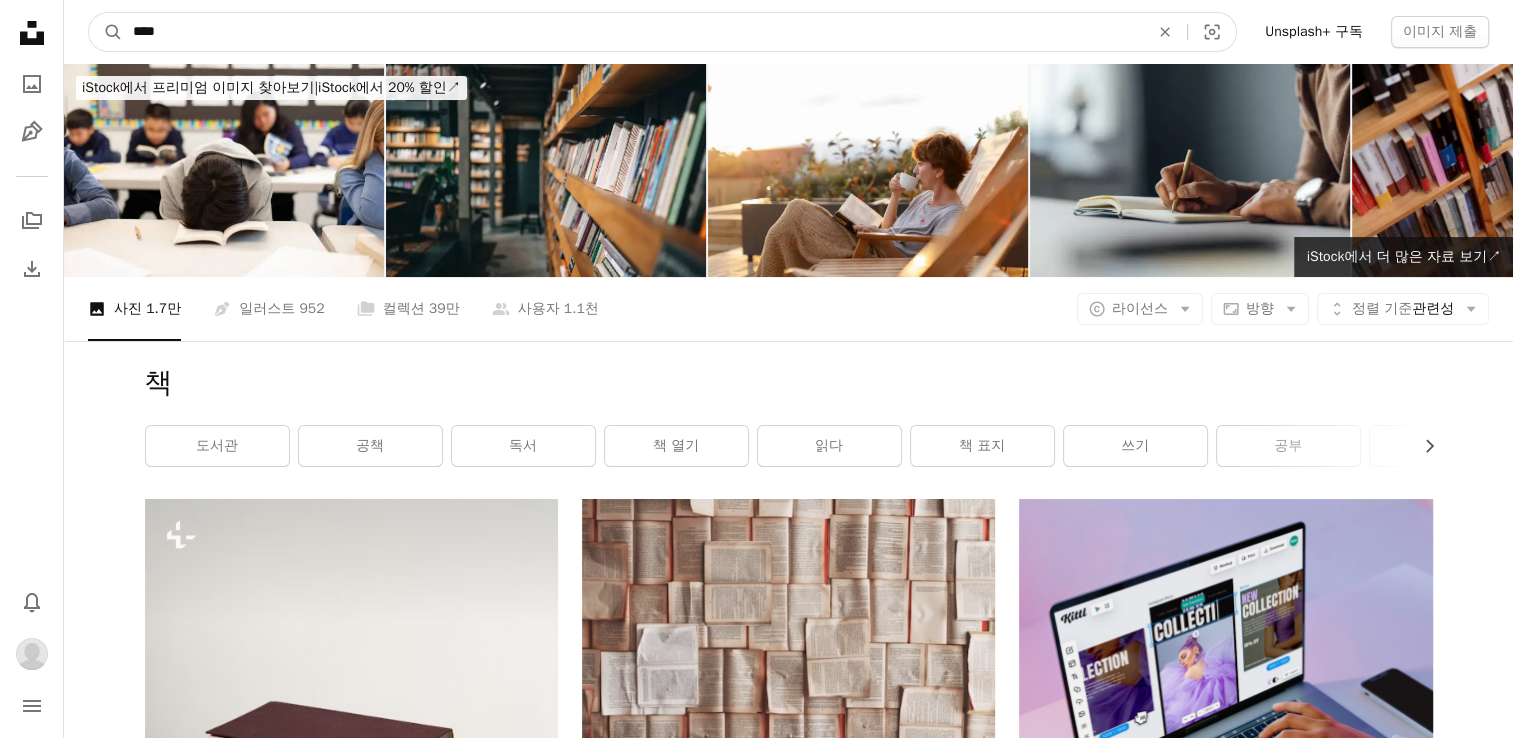 click on "A magnifying glass" at bounding box center (106, 32) 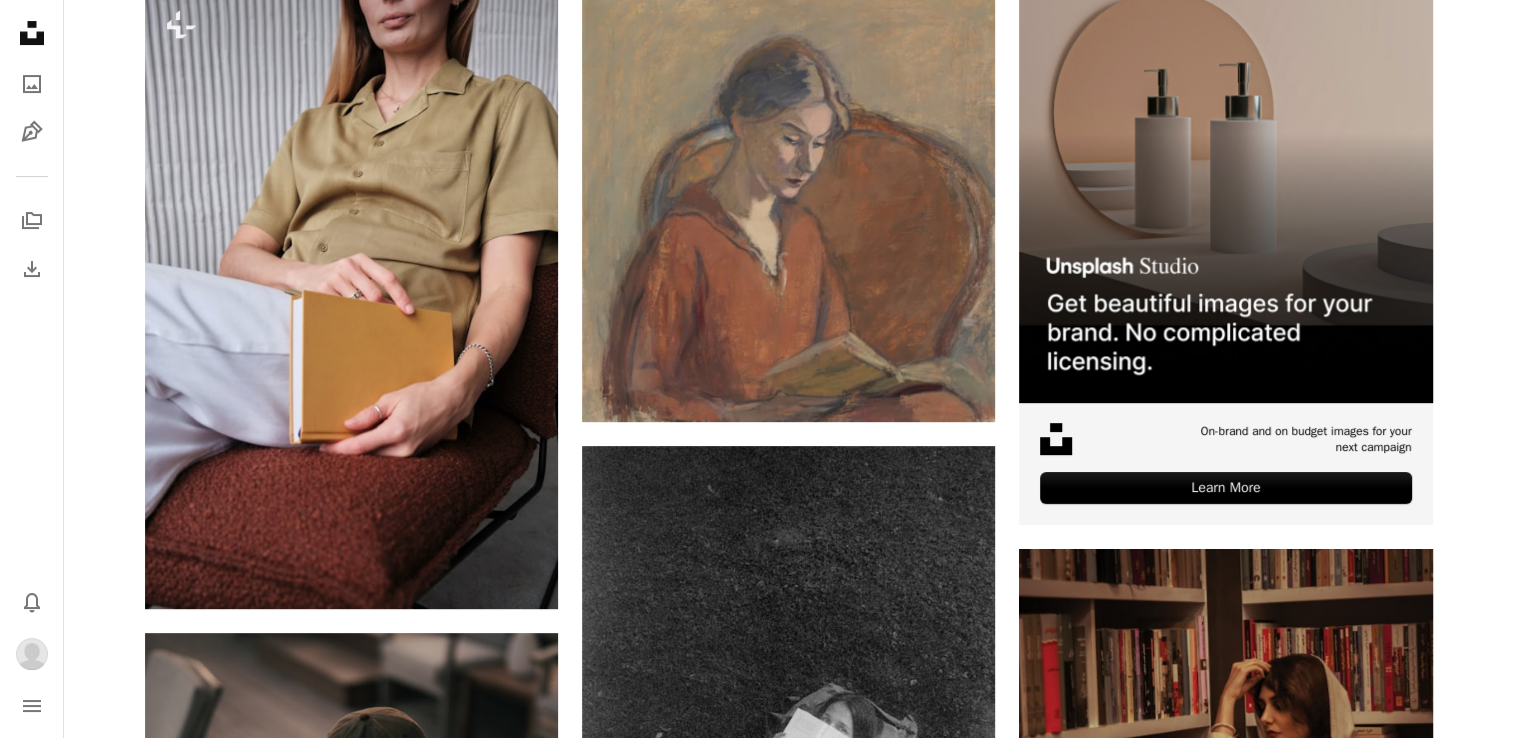 scroll, scrollTop: 0, scrollLeft: 0, axis: both 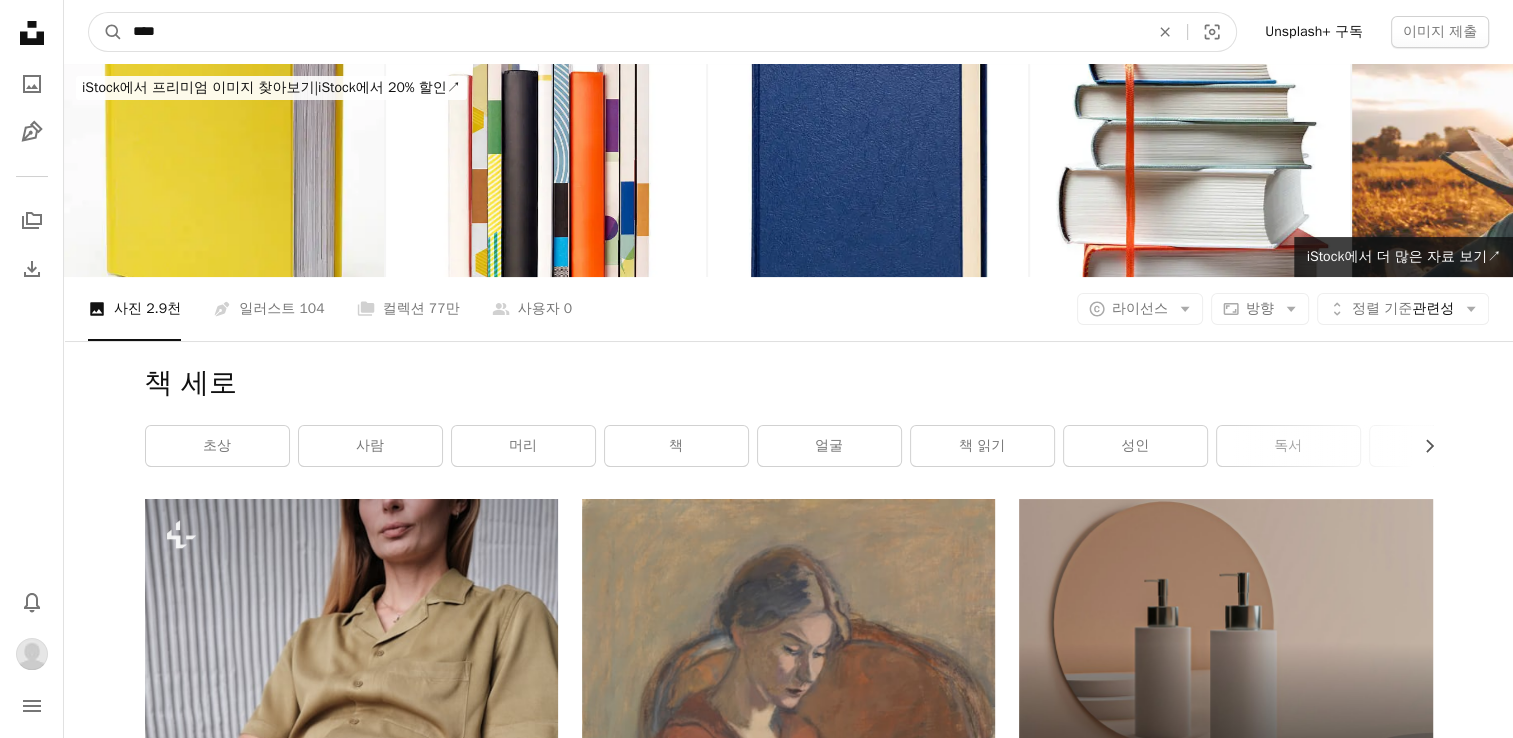 click on "****" at bounding box center (633, 32) 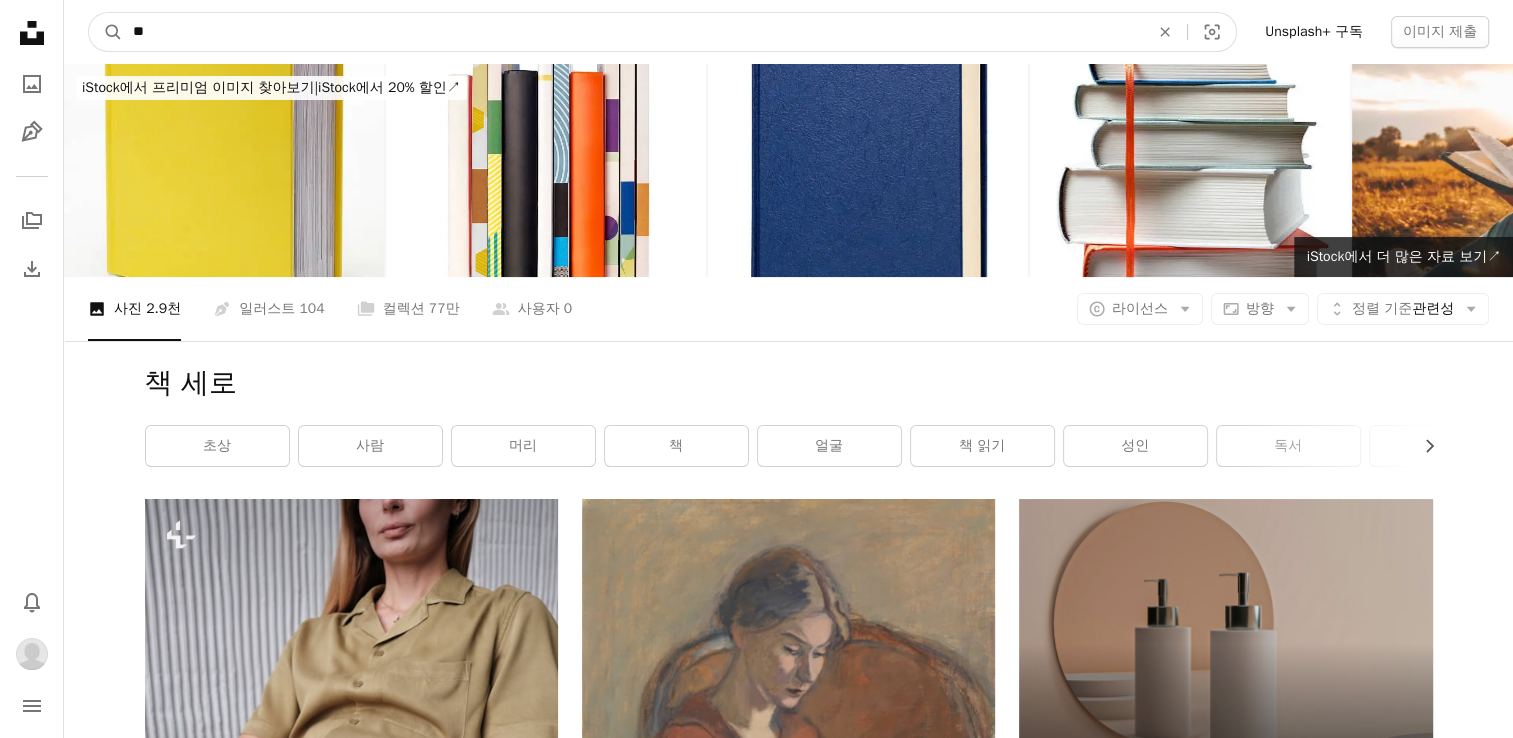 type on "*" 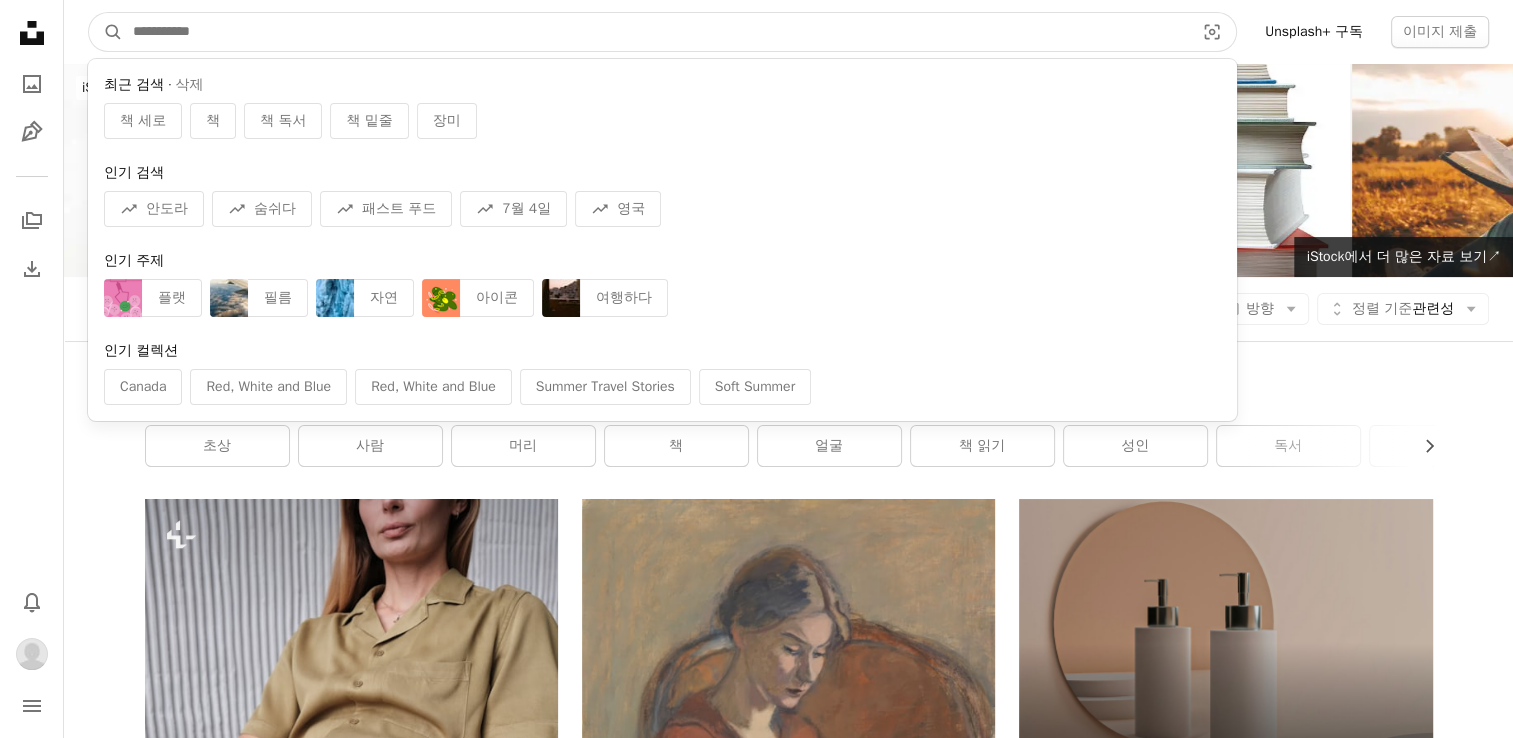 type on "*" 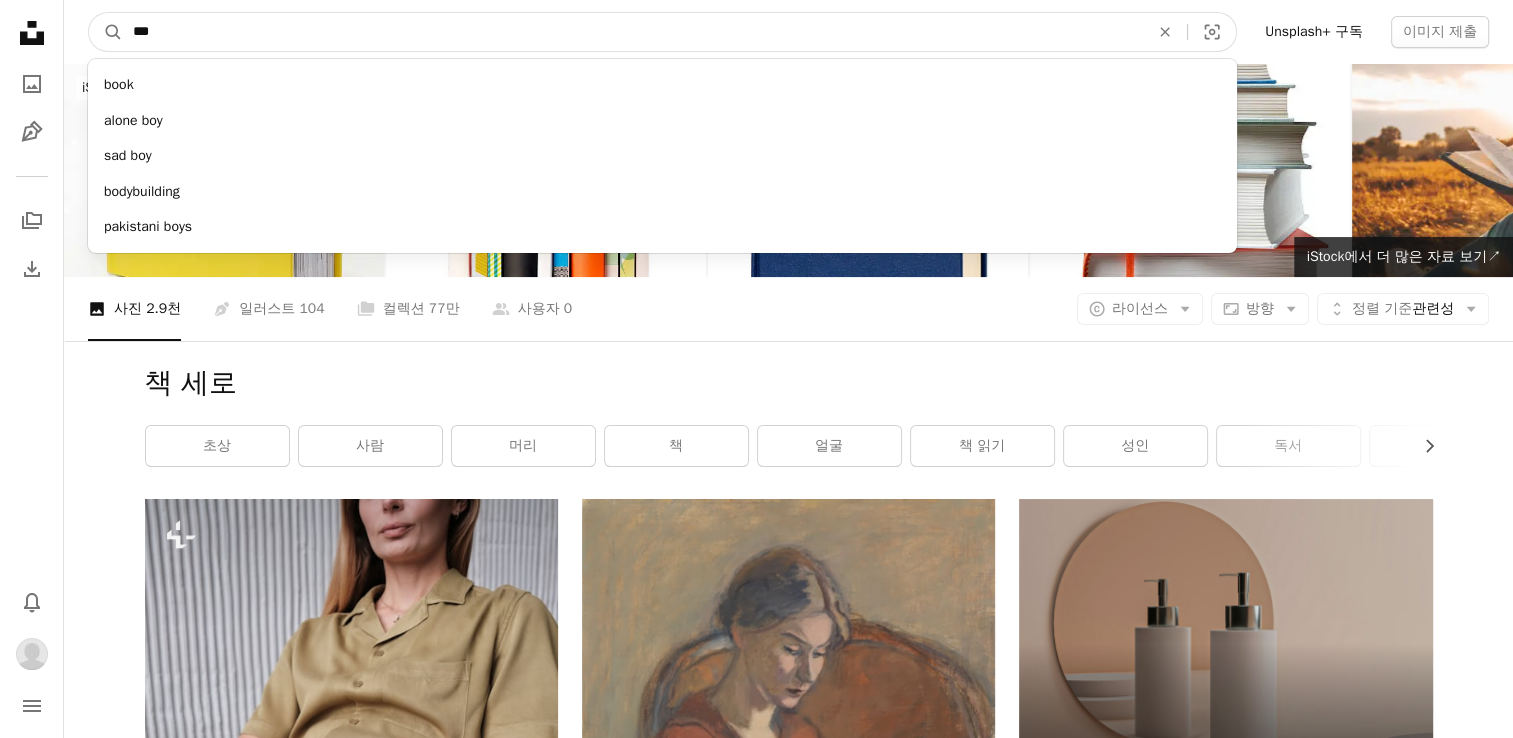 type on "****" 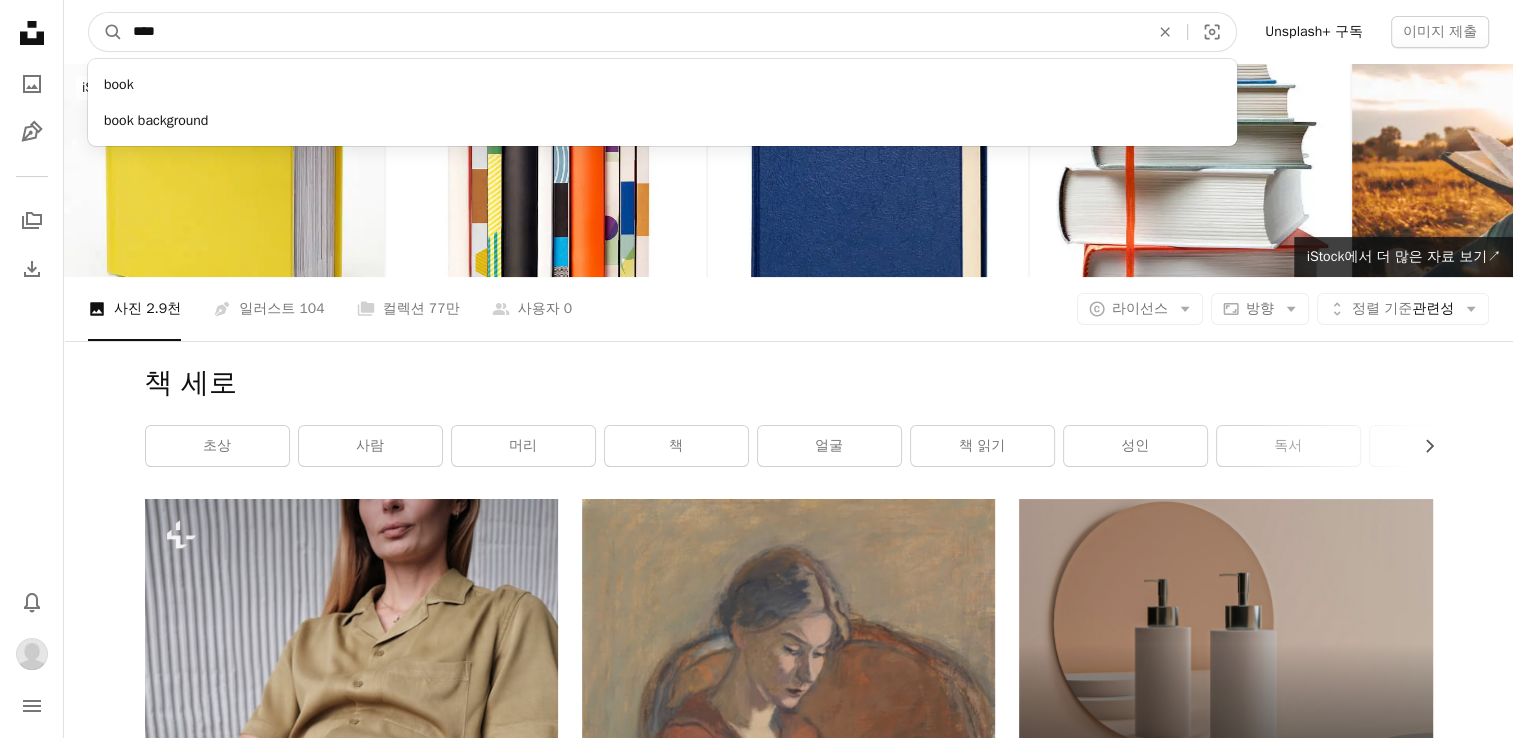 click on "A magnifying glass" at bounding box center [106, 32] 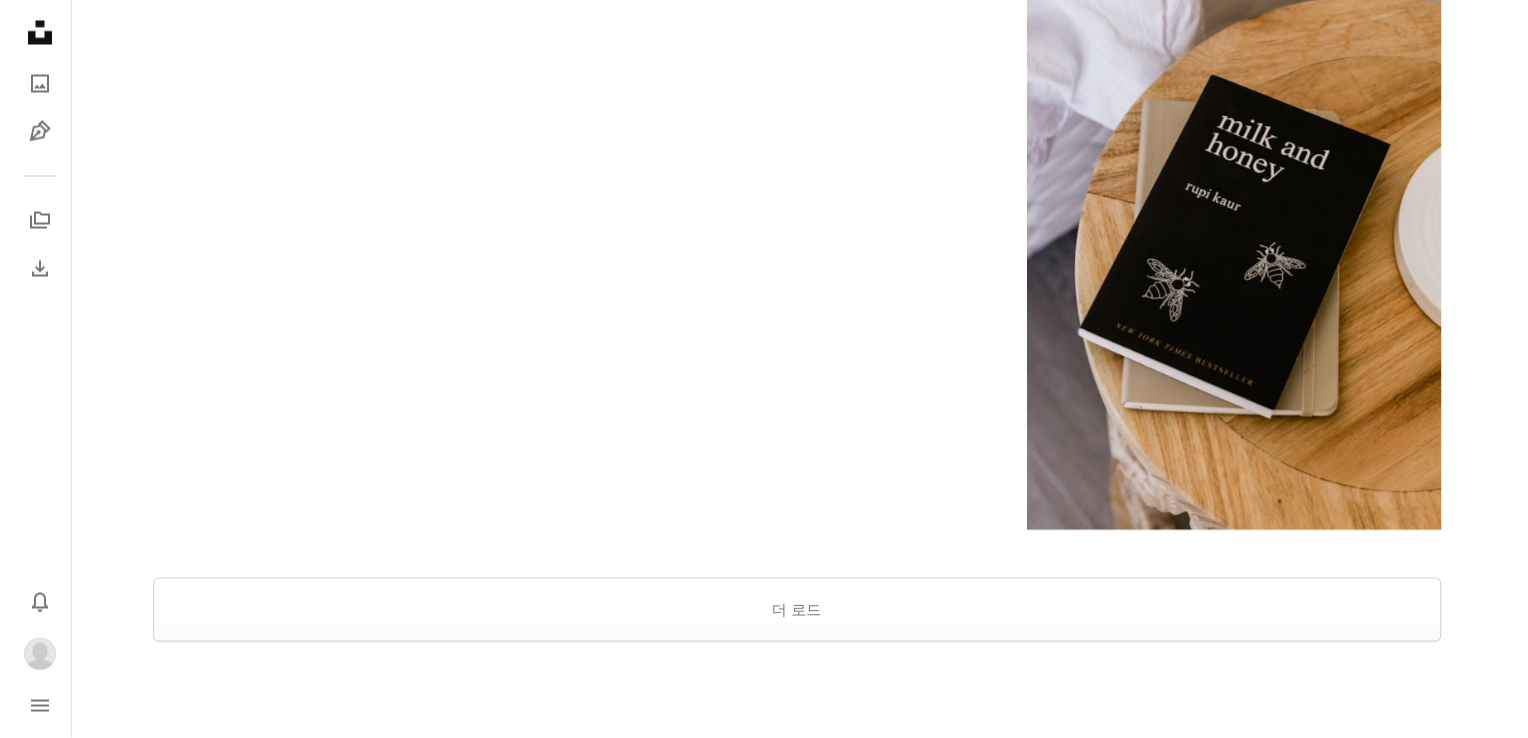 scroll, scrollTop: 4200, scrollLeft: 0, axis: vertical 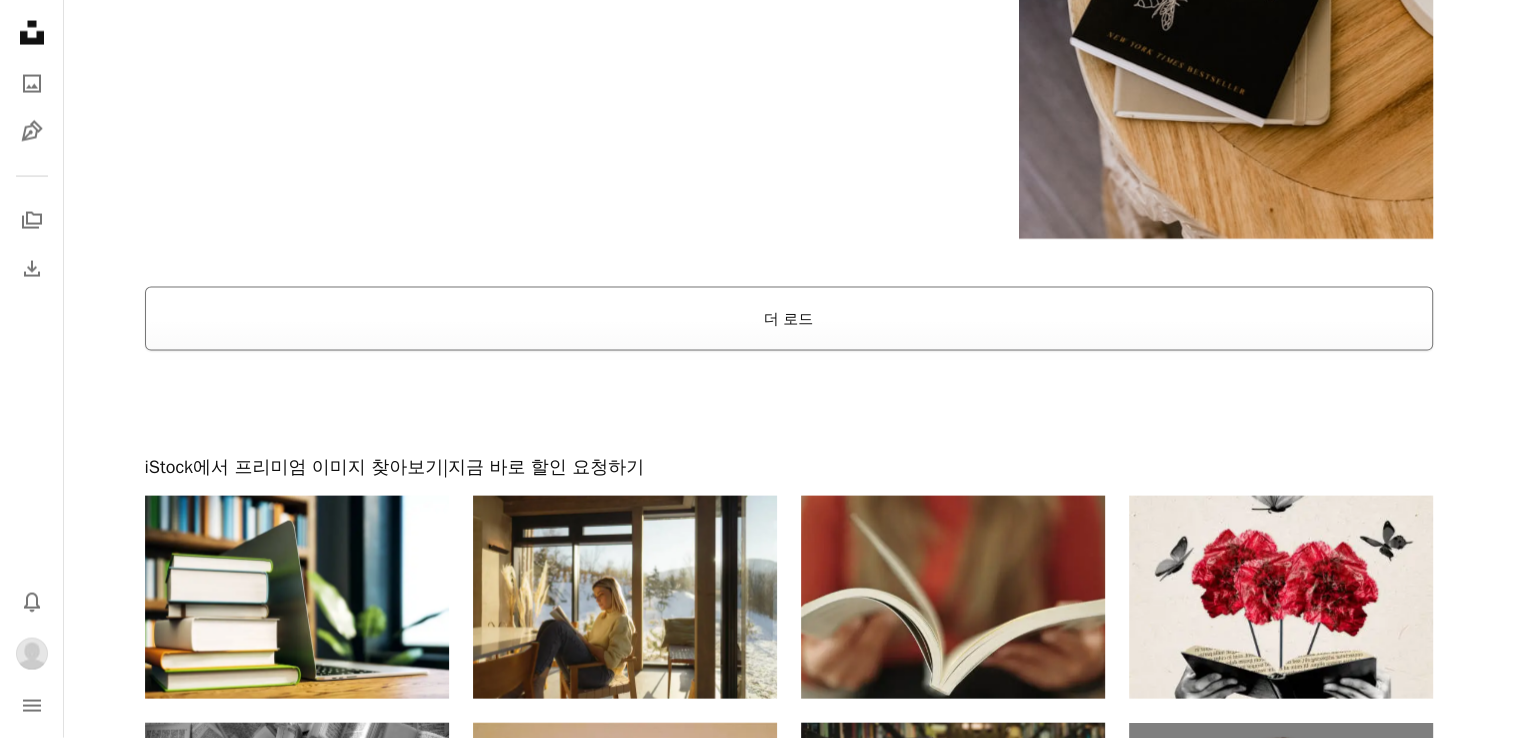 click on "더 로드" at bounding box center [789, 319] 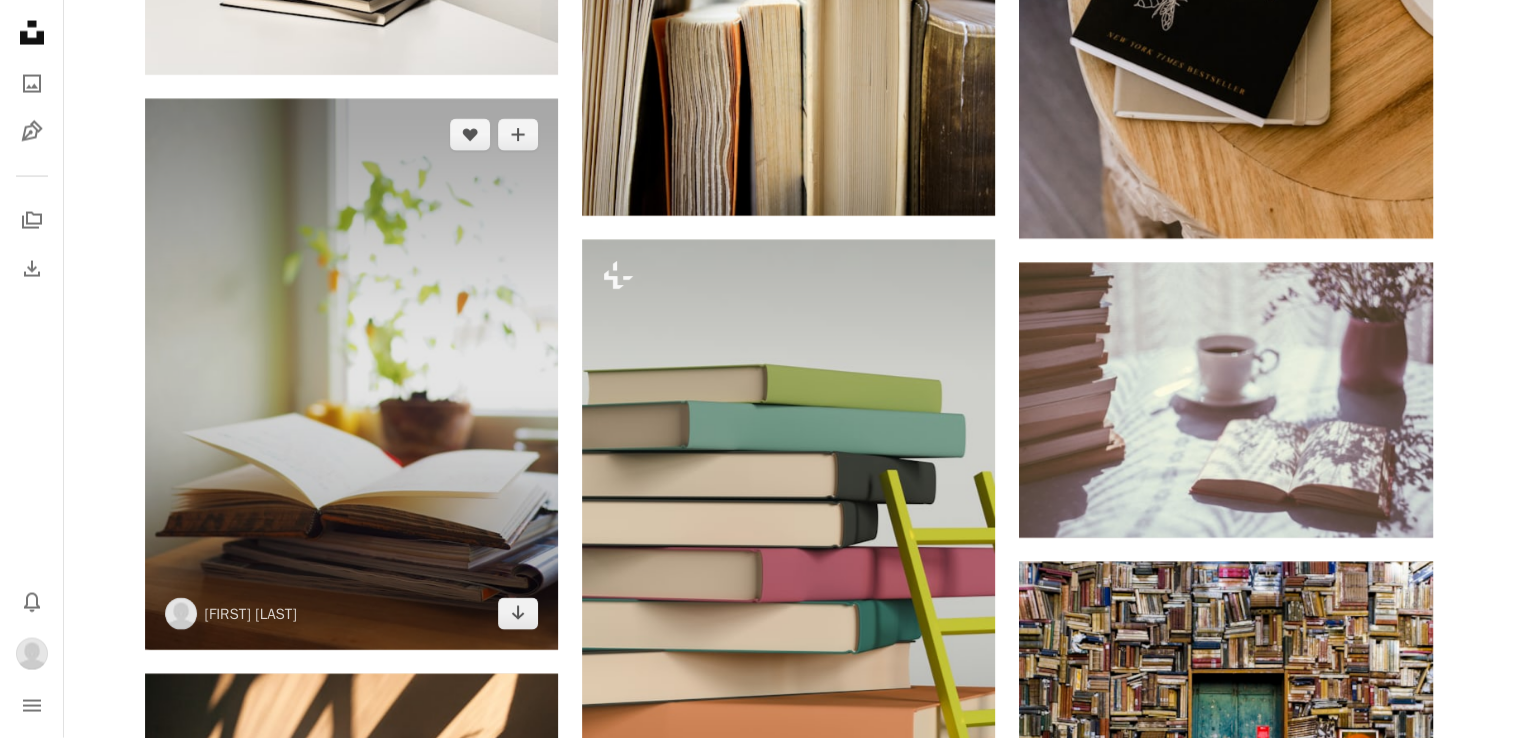 click at bounding box center [351, 374] 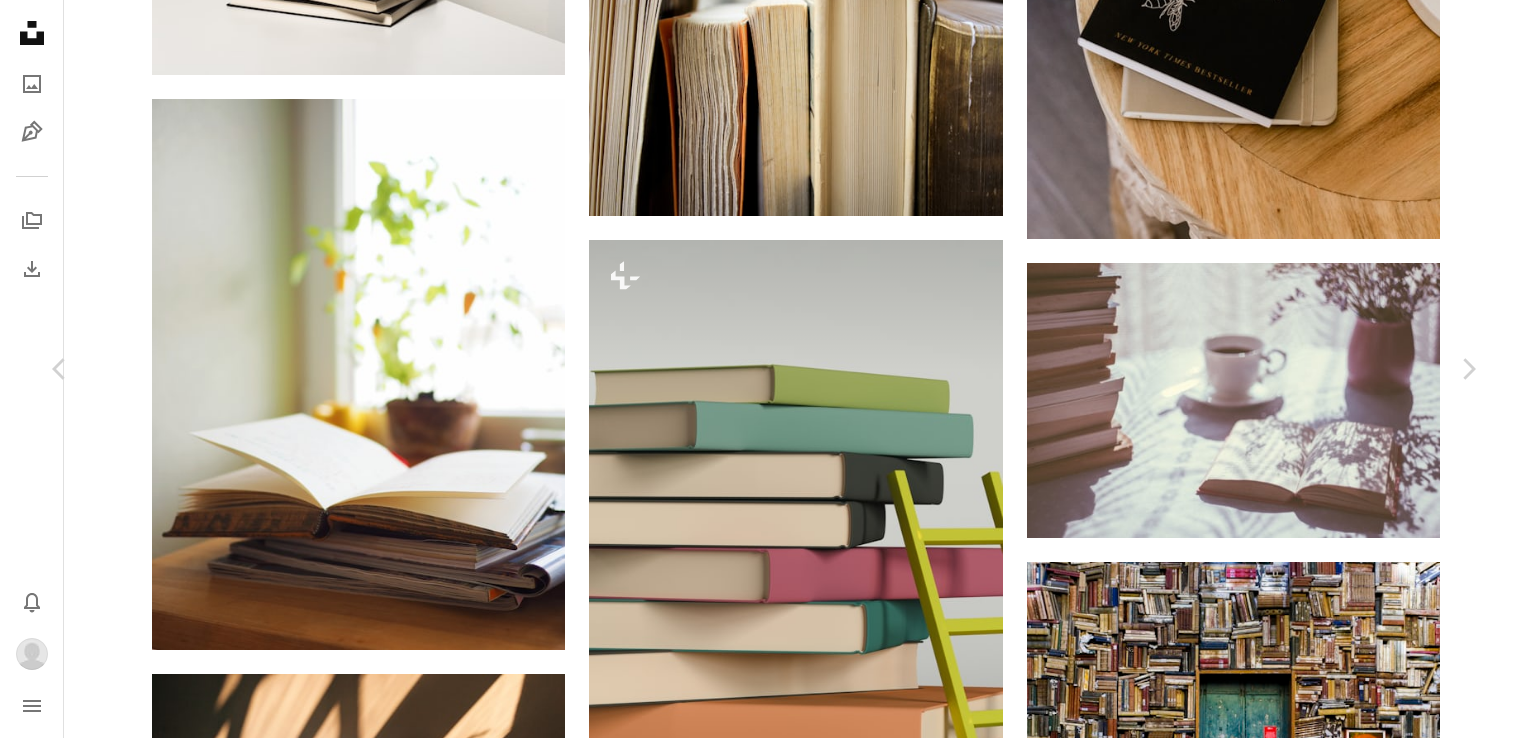 scroll, scrollTop: 2100, scrollLeft: 0, axis: vertical 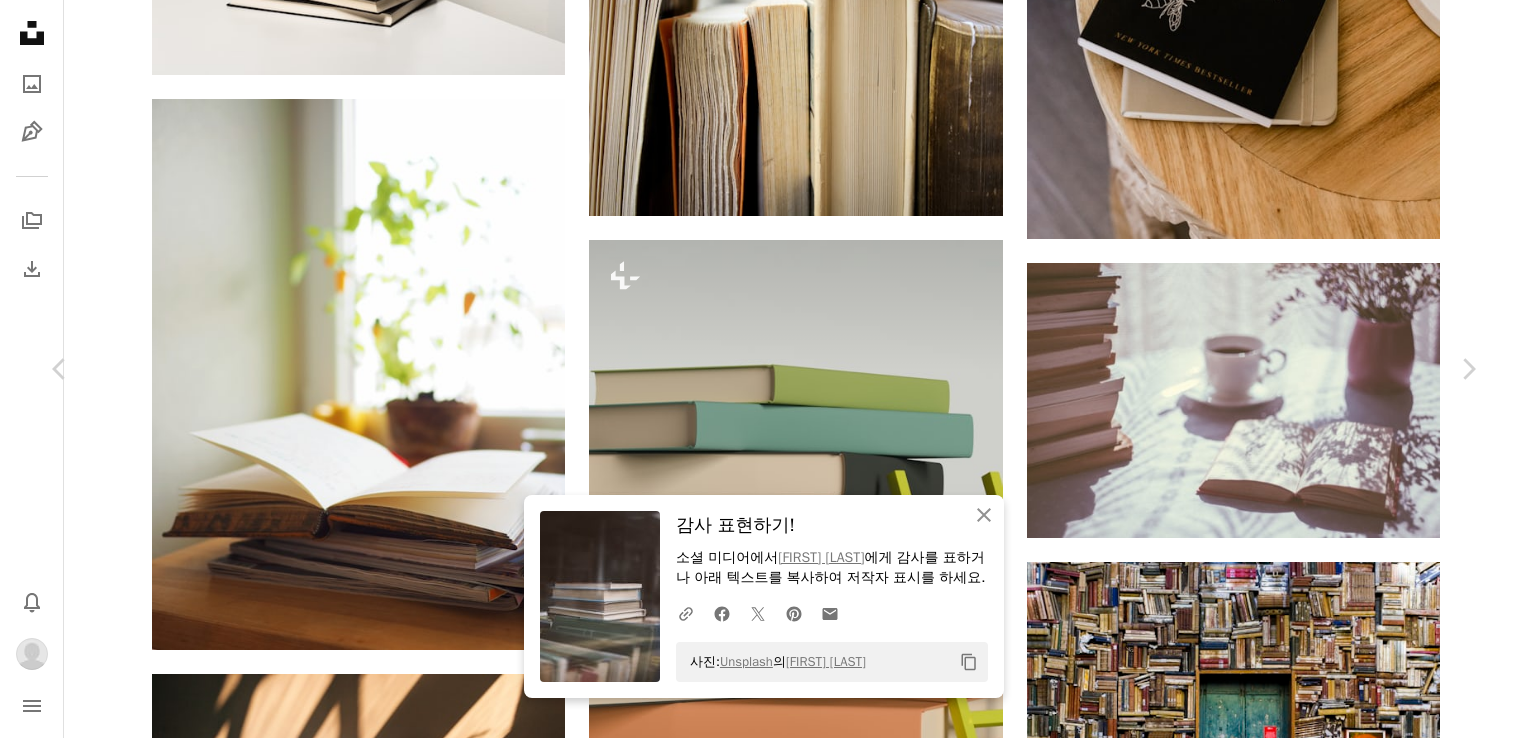 click on "An X shape" at bounding box center (20, 20) 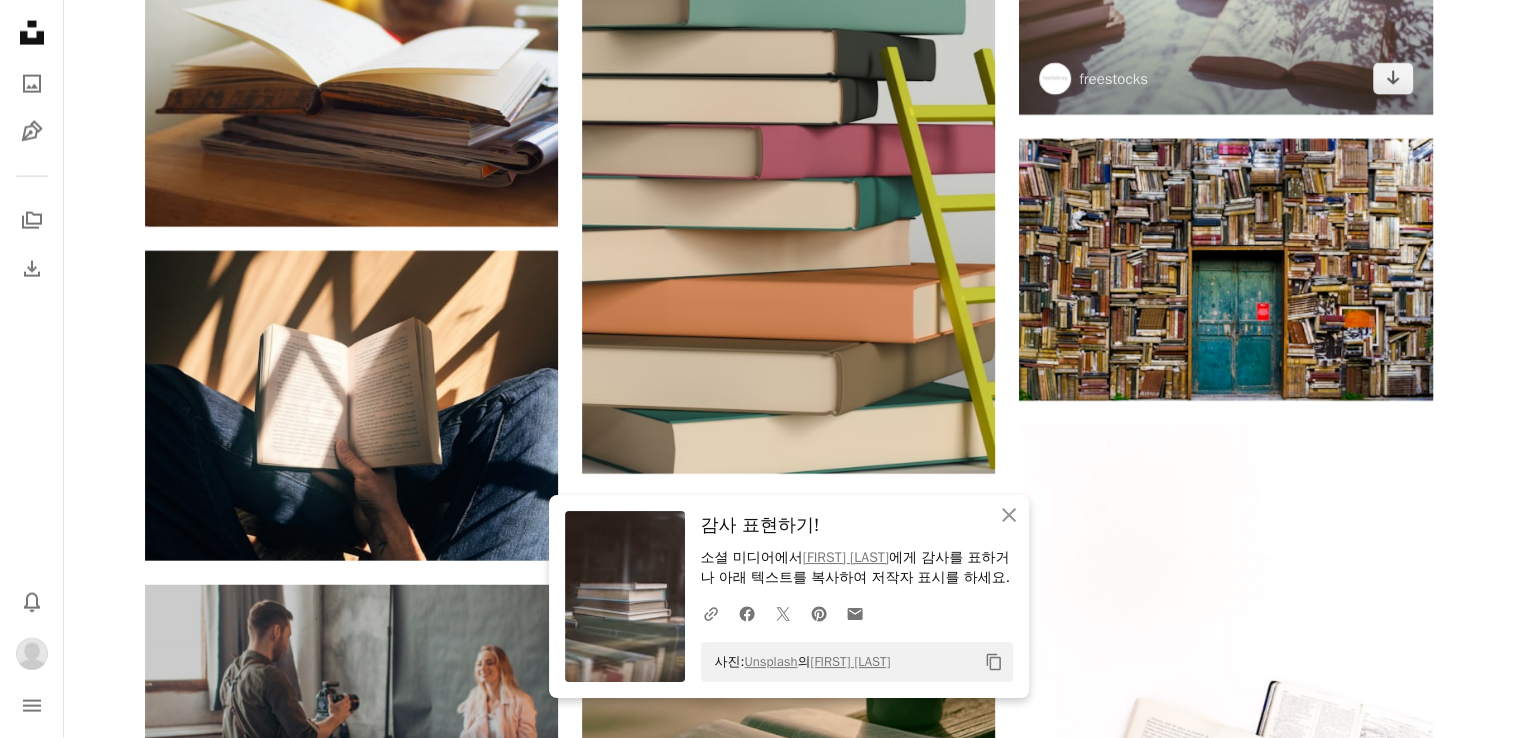 scroll, scrollTop: 4666, scrollLeft: 0, axis: vertical 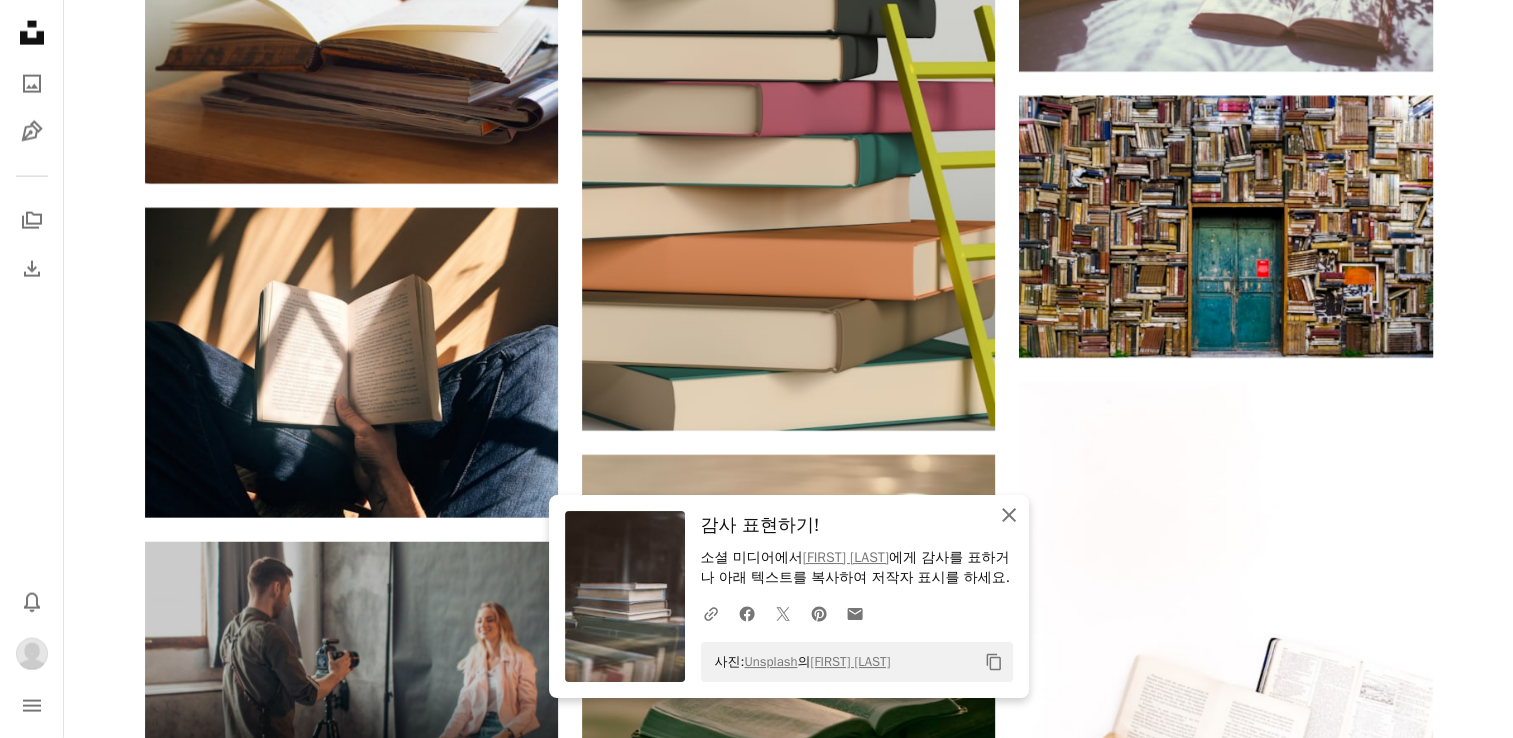 click 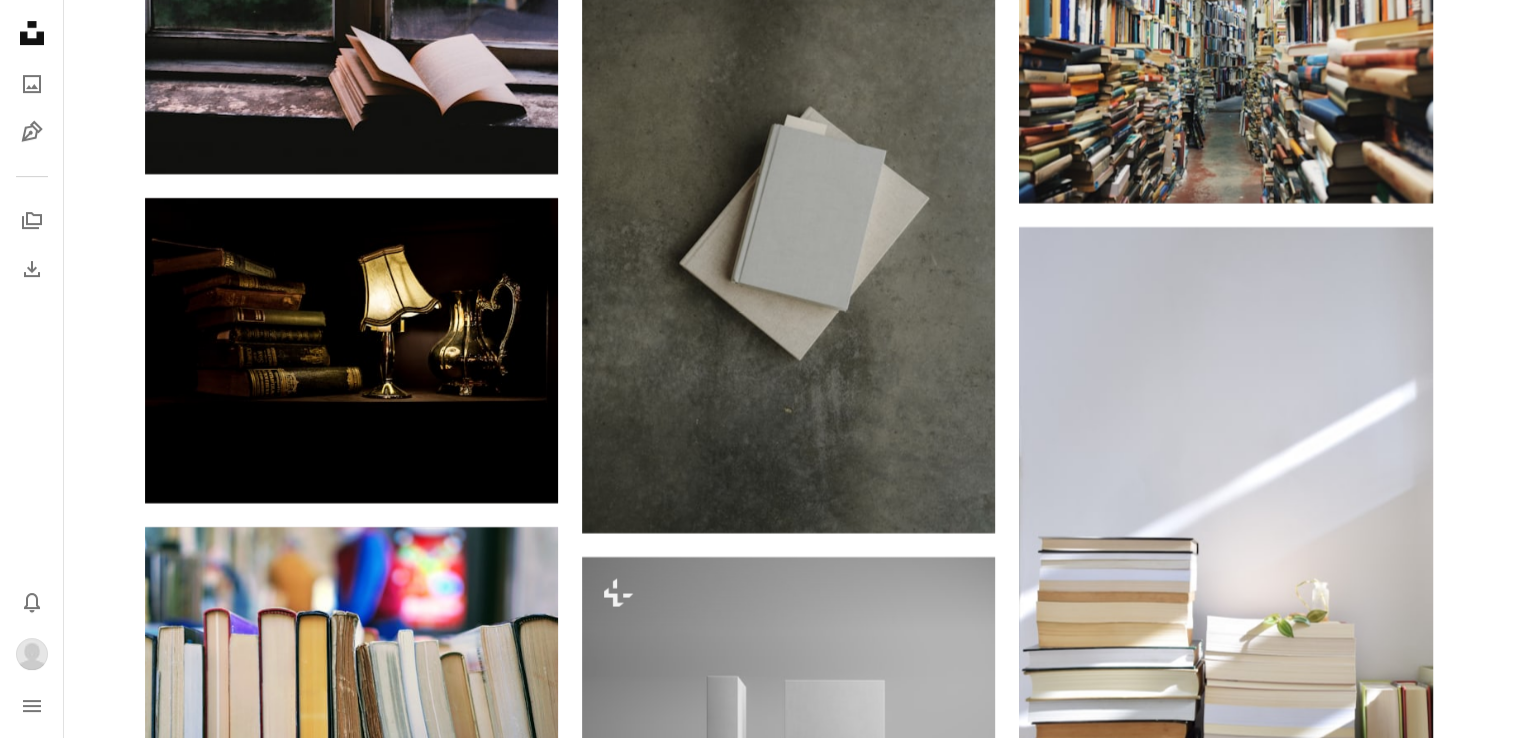 scroll, scrollTop: 8633, scrollLeft: 0, axis: vertical 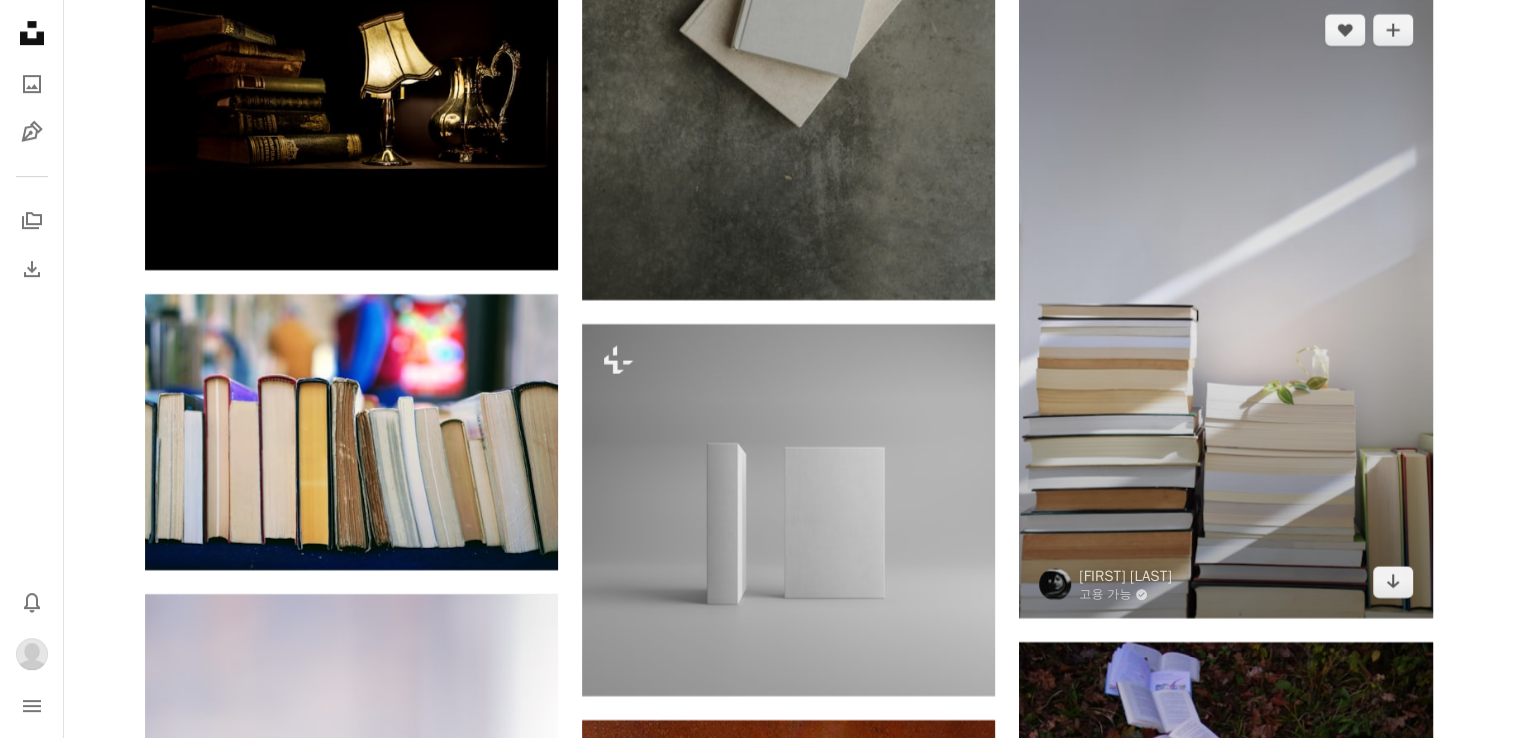 click at bounding box center (1225, 306) 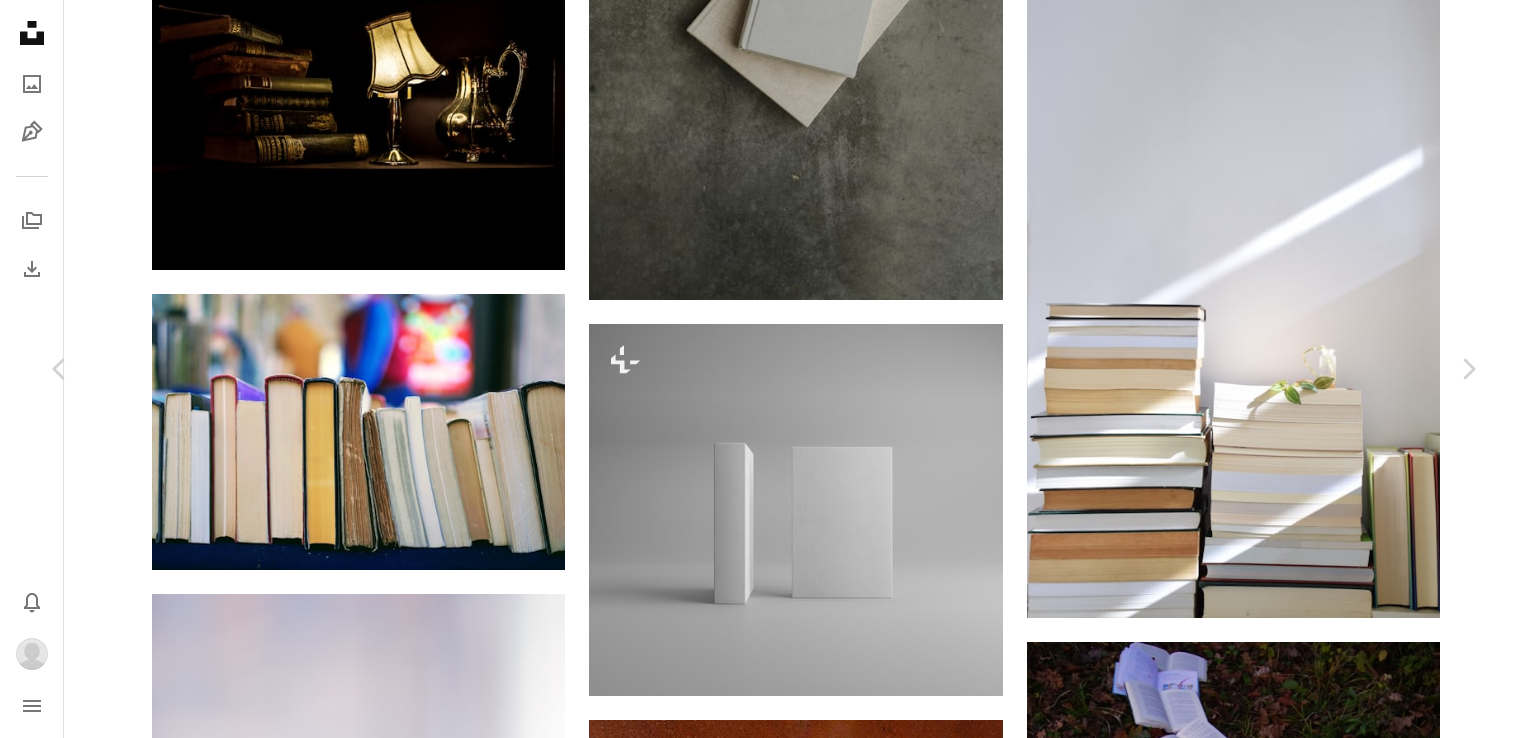 click on "Chevron down" 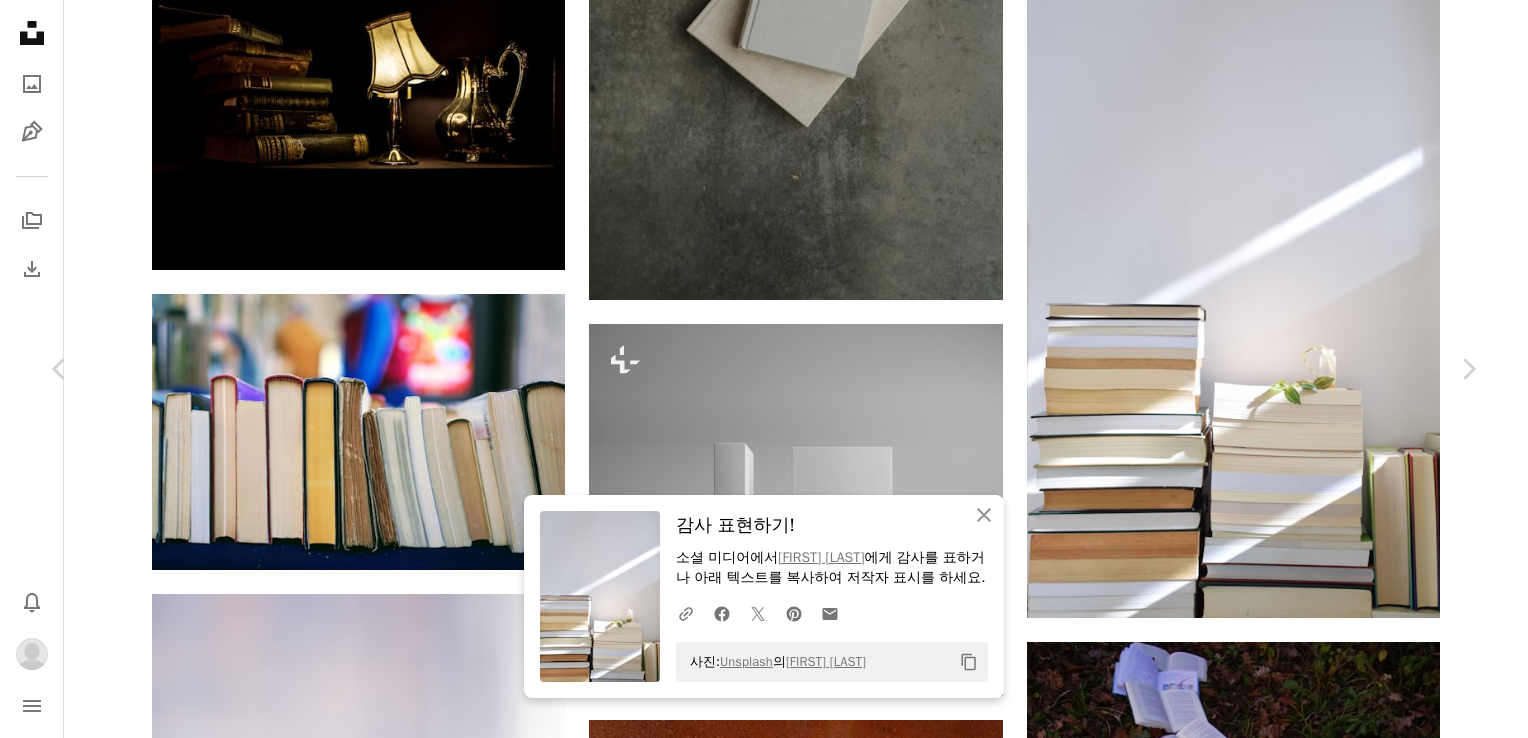 click on "An X shape" at bounding box center [20, 20] 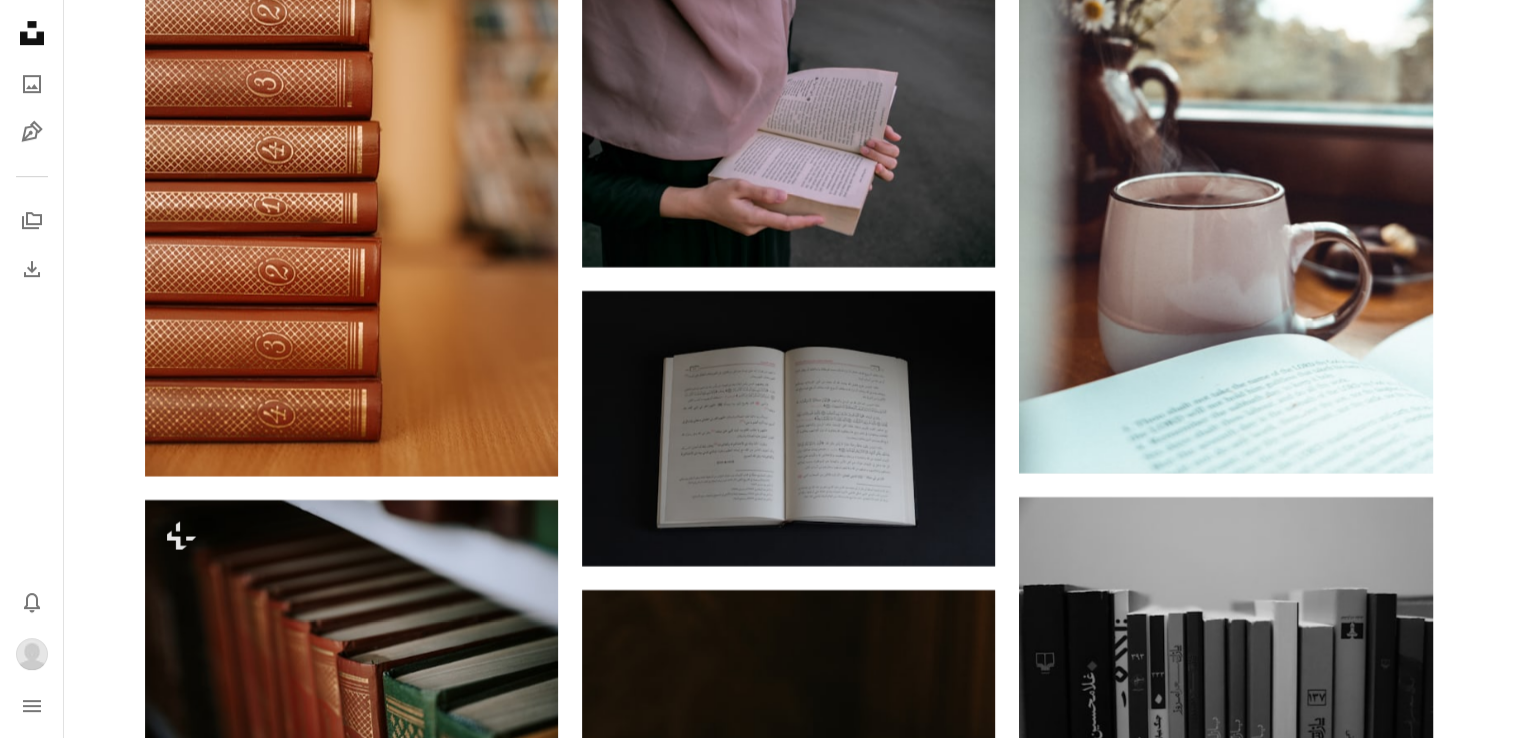 scroll, scrollTop: 38266, scrollLeft: 0, axis: vertical 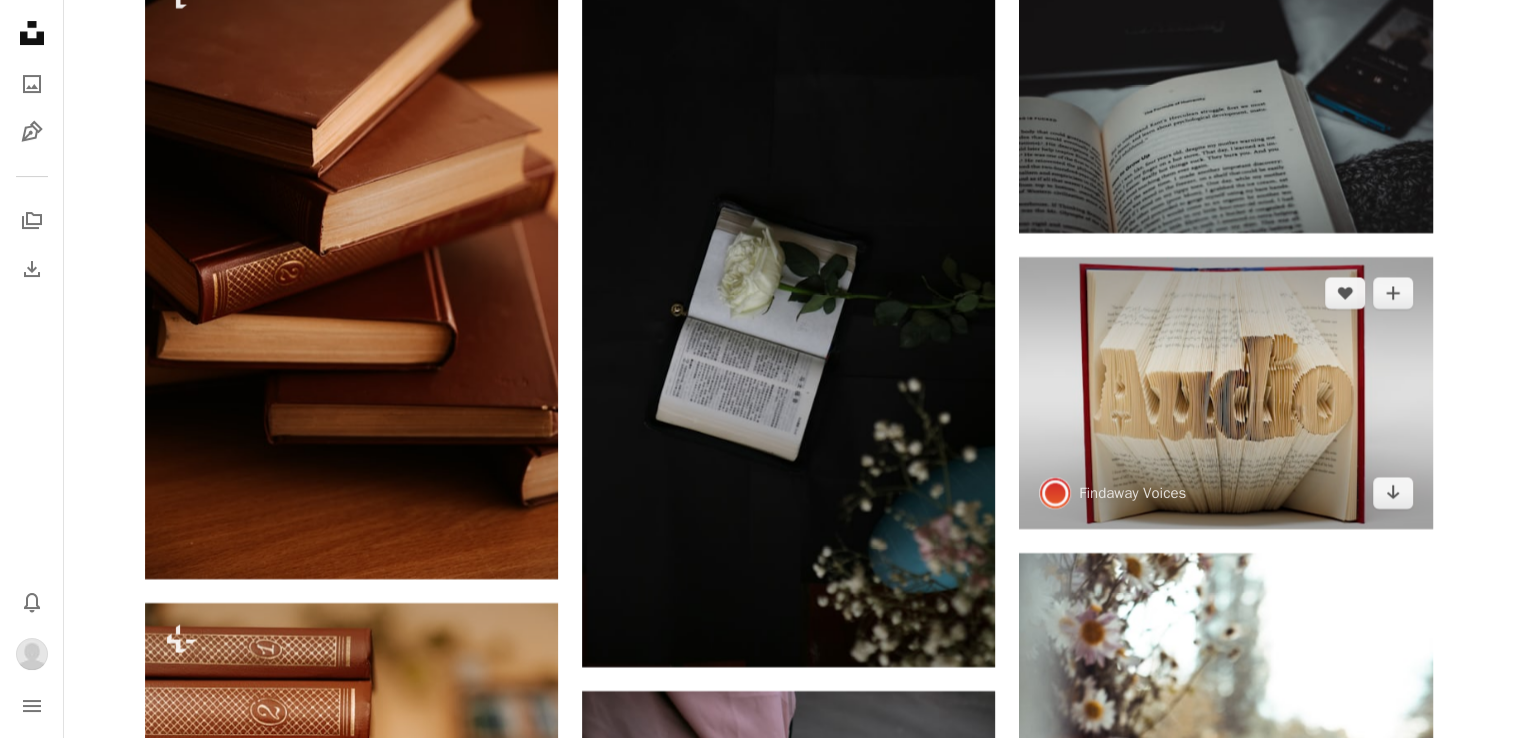 click at bounding box center [1225, 392] 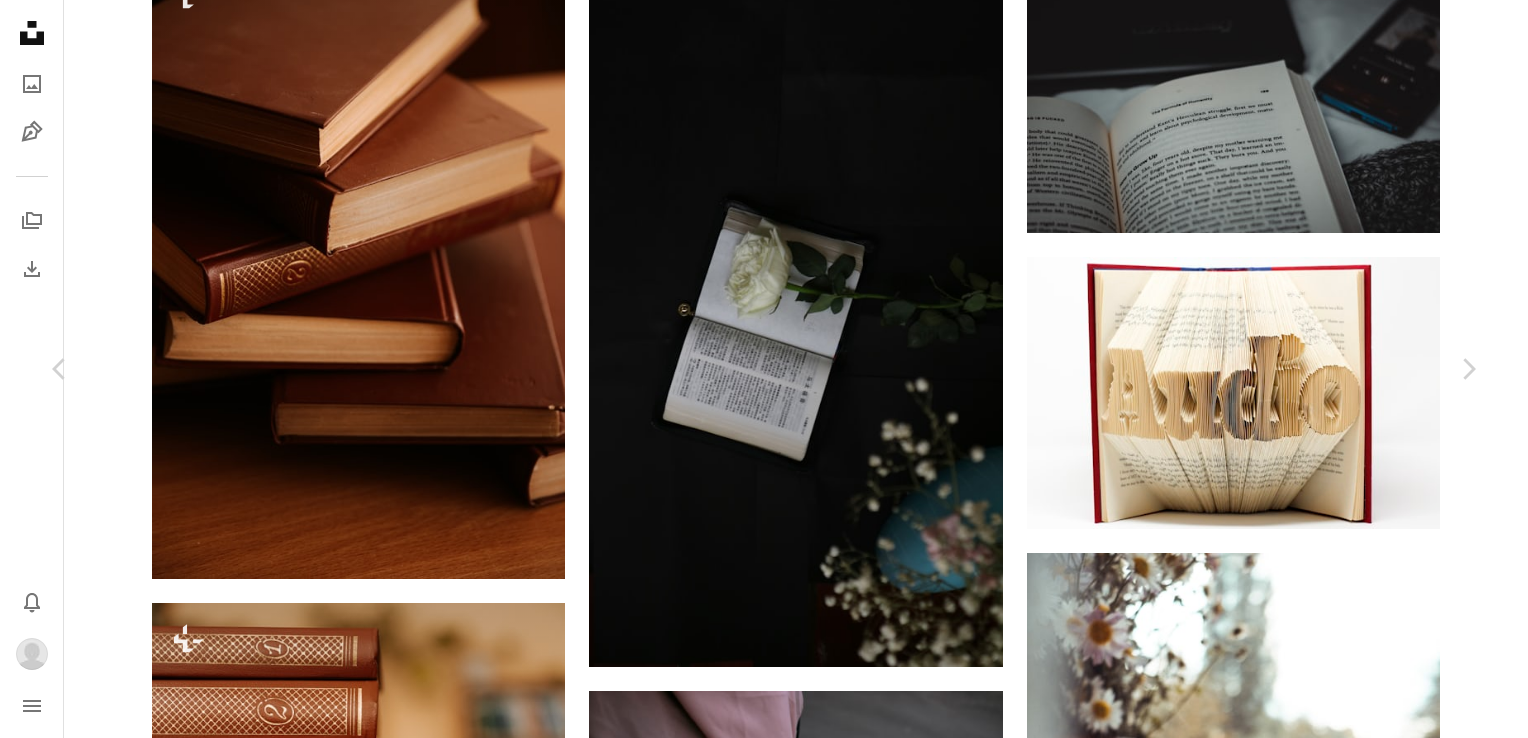 click on "Chevron down" 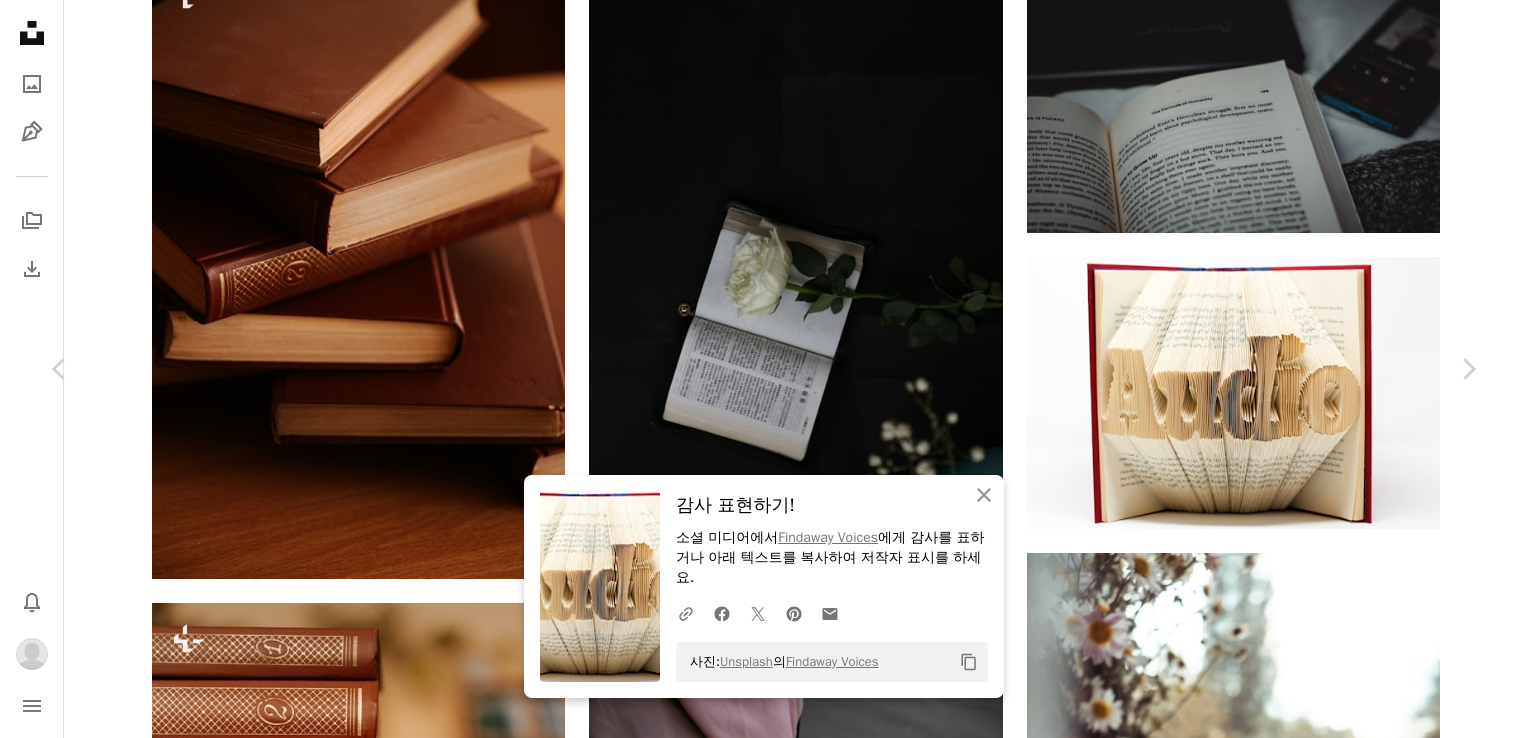 click on "An X shape" at bounding box center (20, 20) 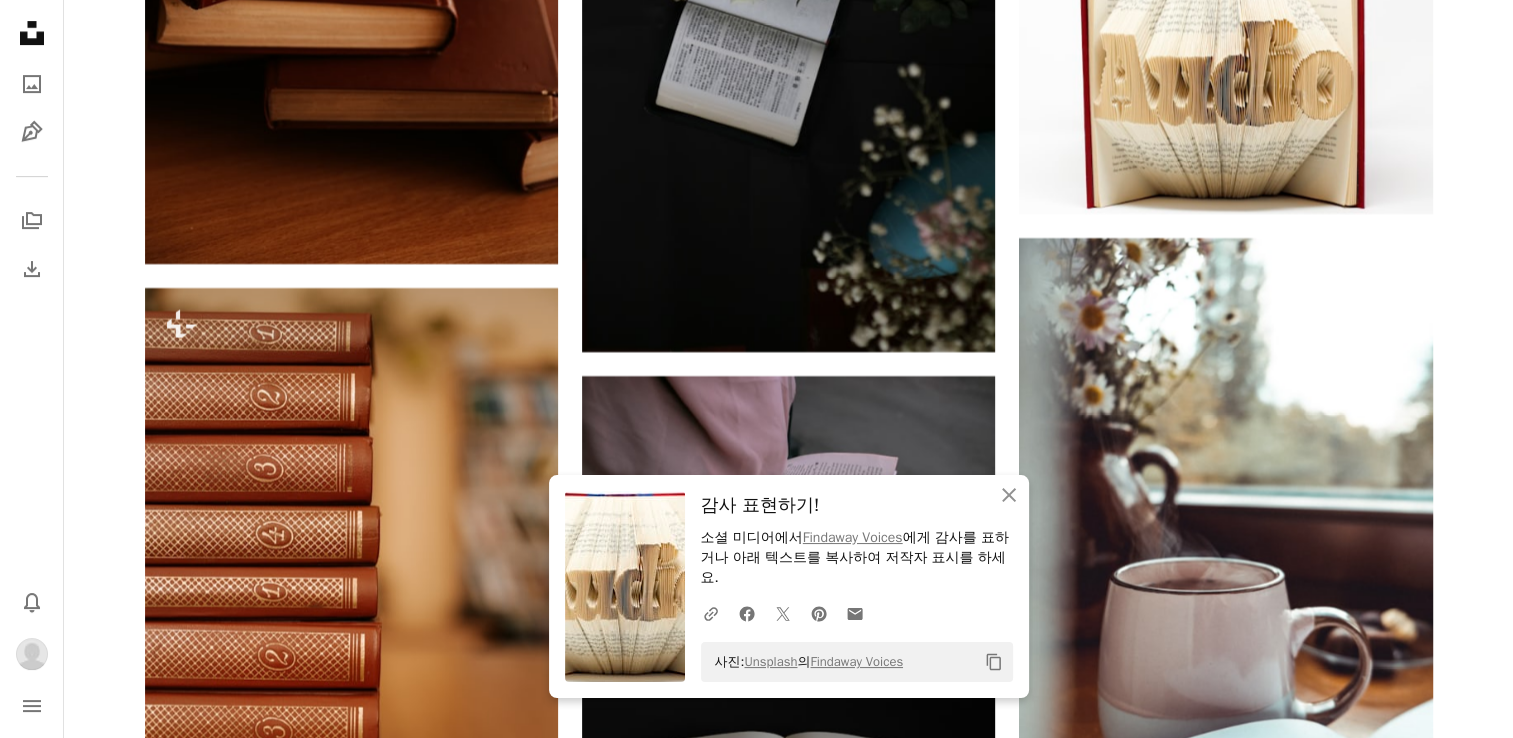 scroll, scrollTop: 38733, scrollLeft: 0, axis: vertical 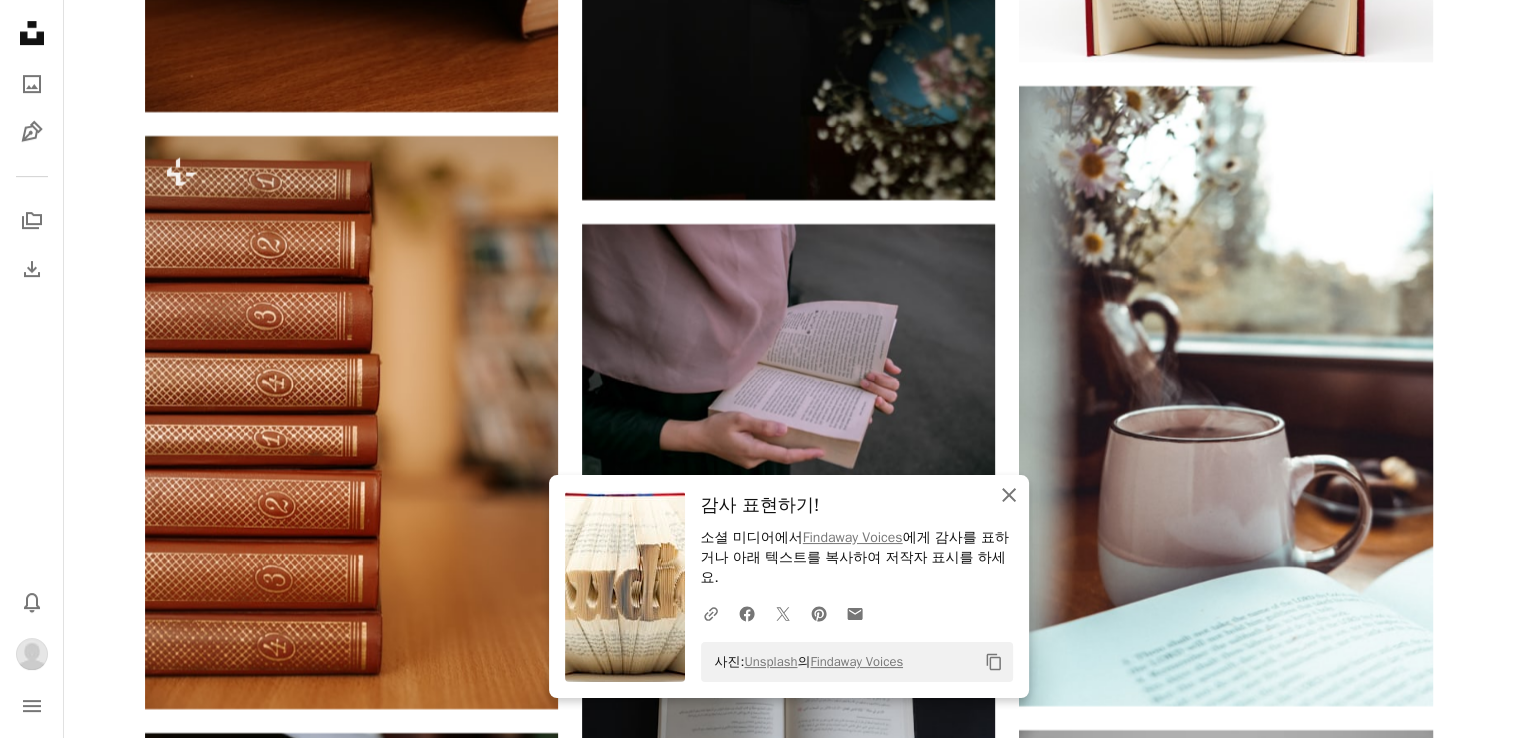 click on "An X shape" 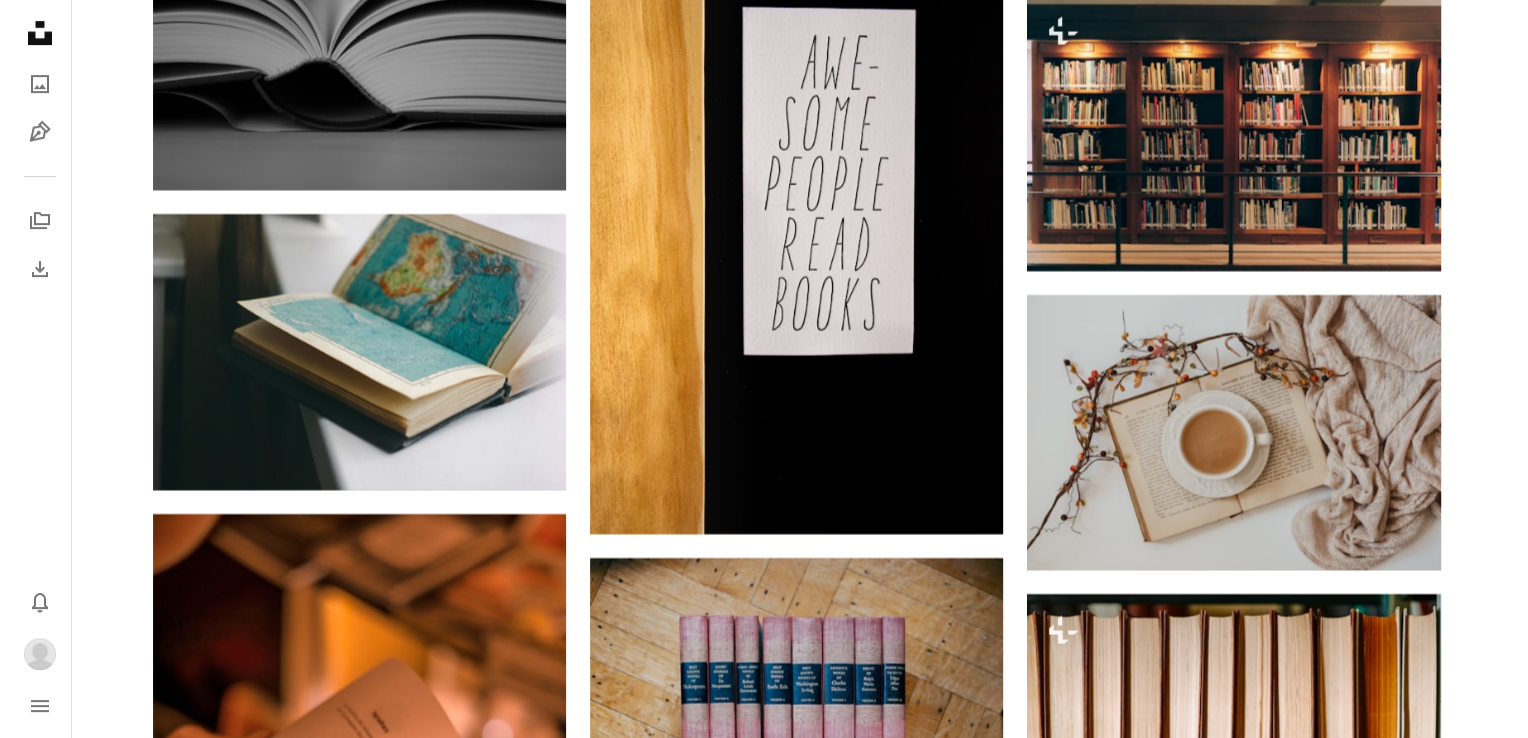 scroll, scrollTop: 53900, scrollLeft: 0, axis: vertical 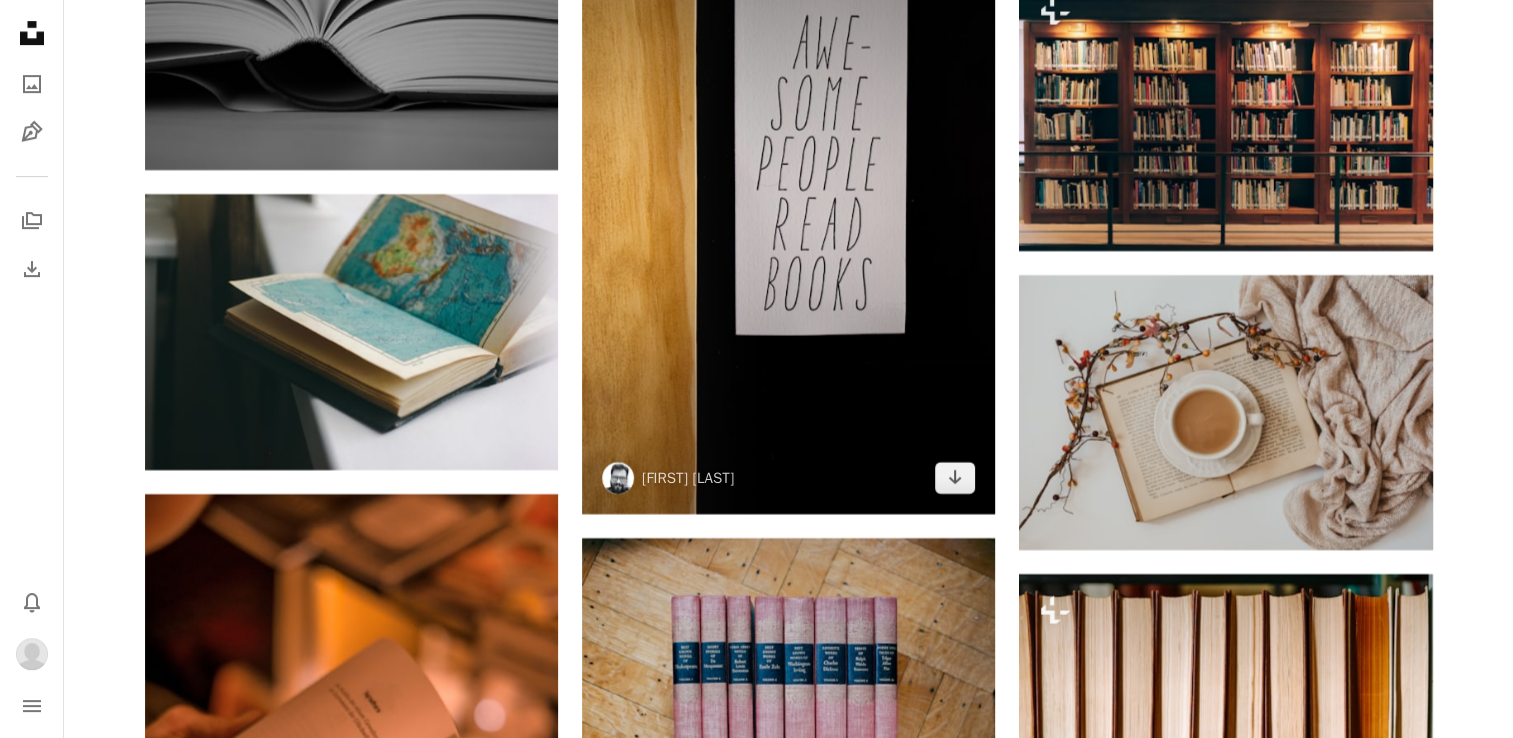 click at bounding box center [788, 204] 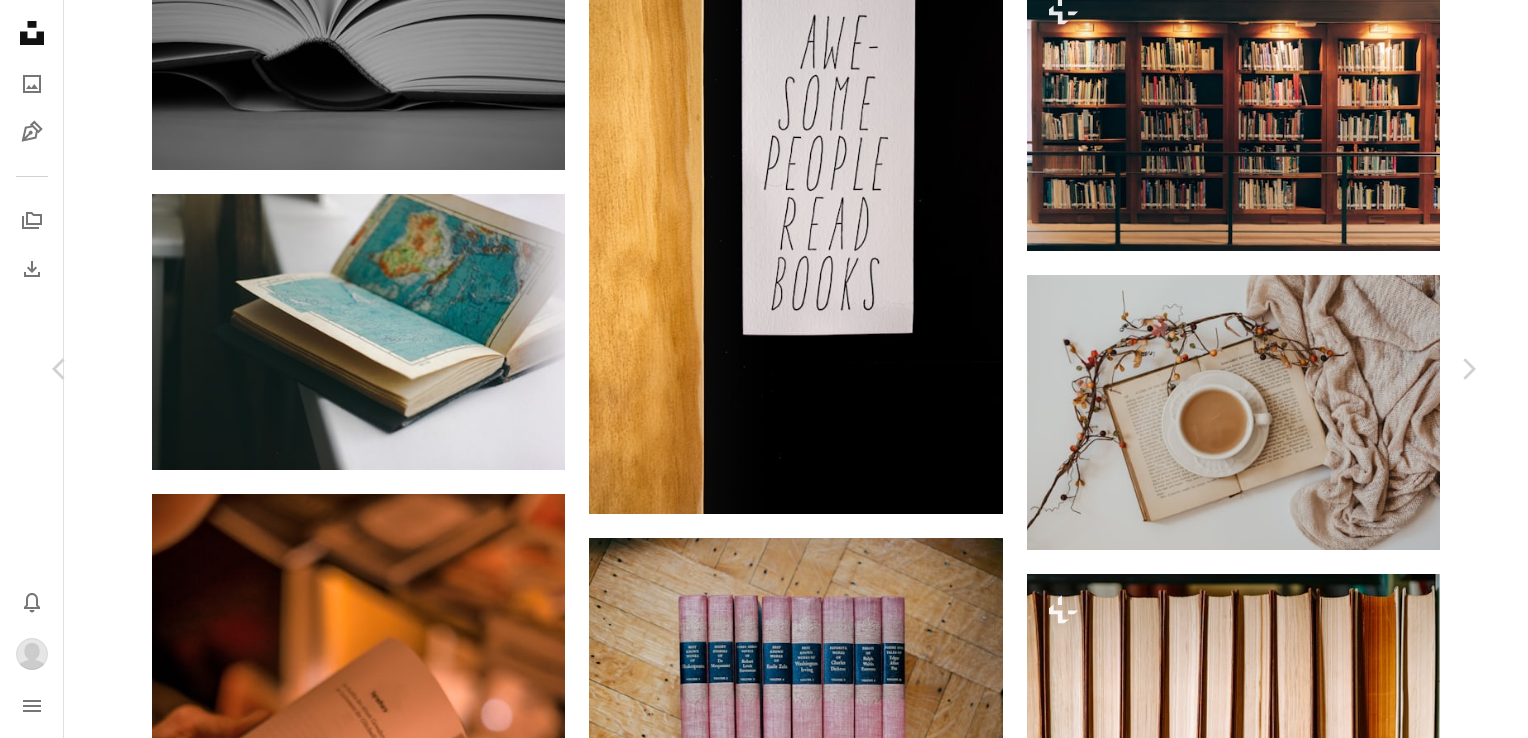 click on "Chevron down" 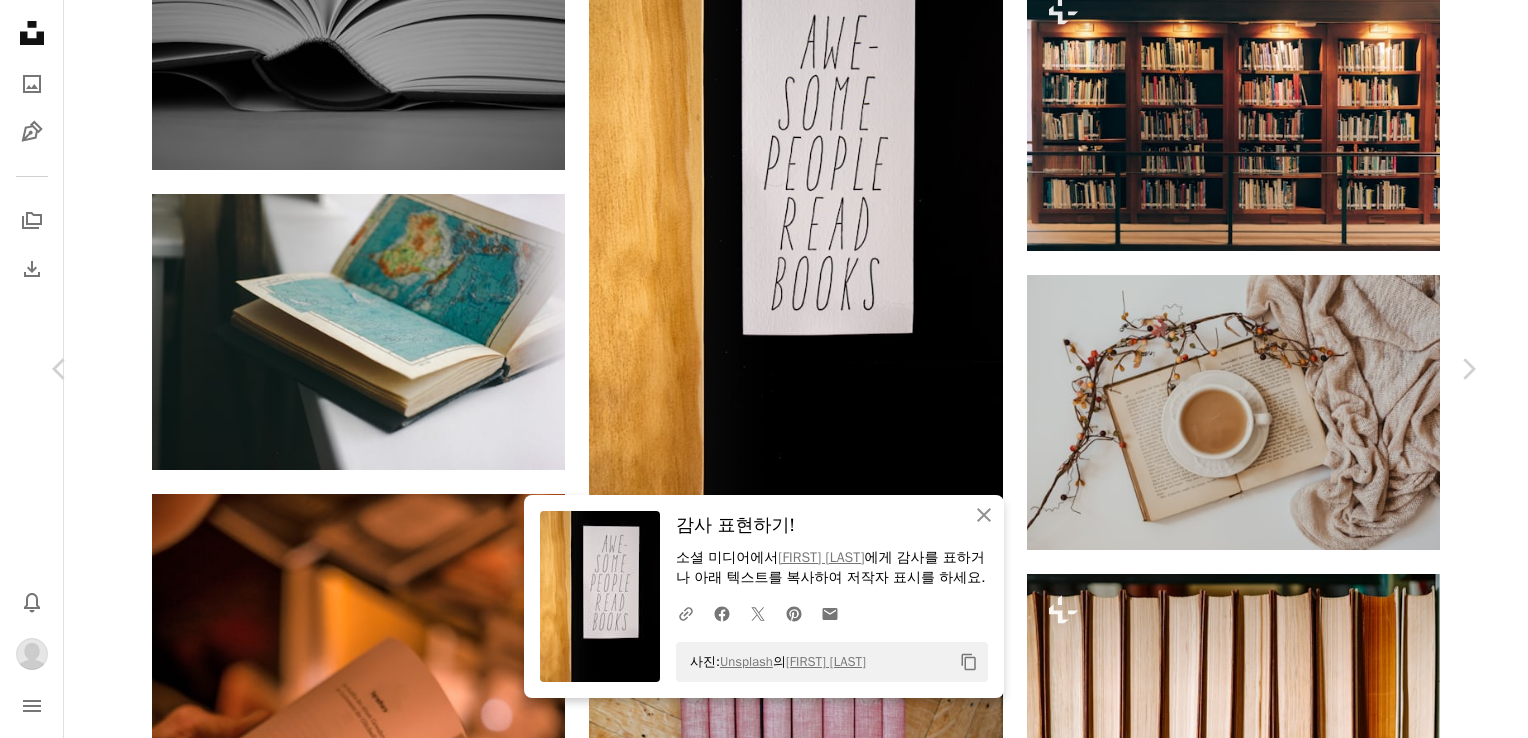 scroll, scrollTop: 1400, scrollLeft: 0, axis: vertical 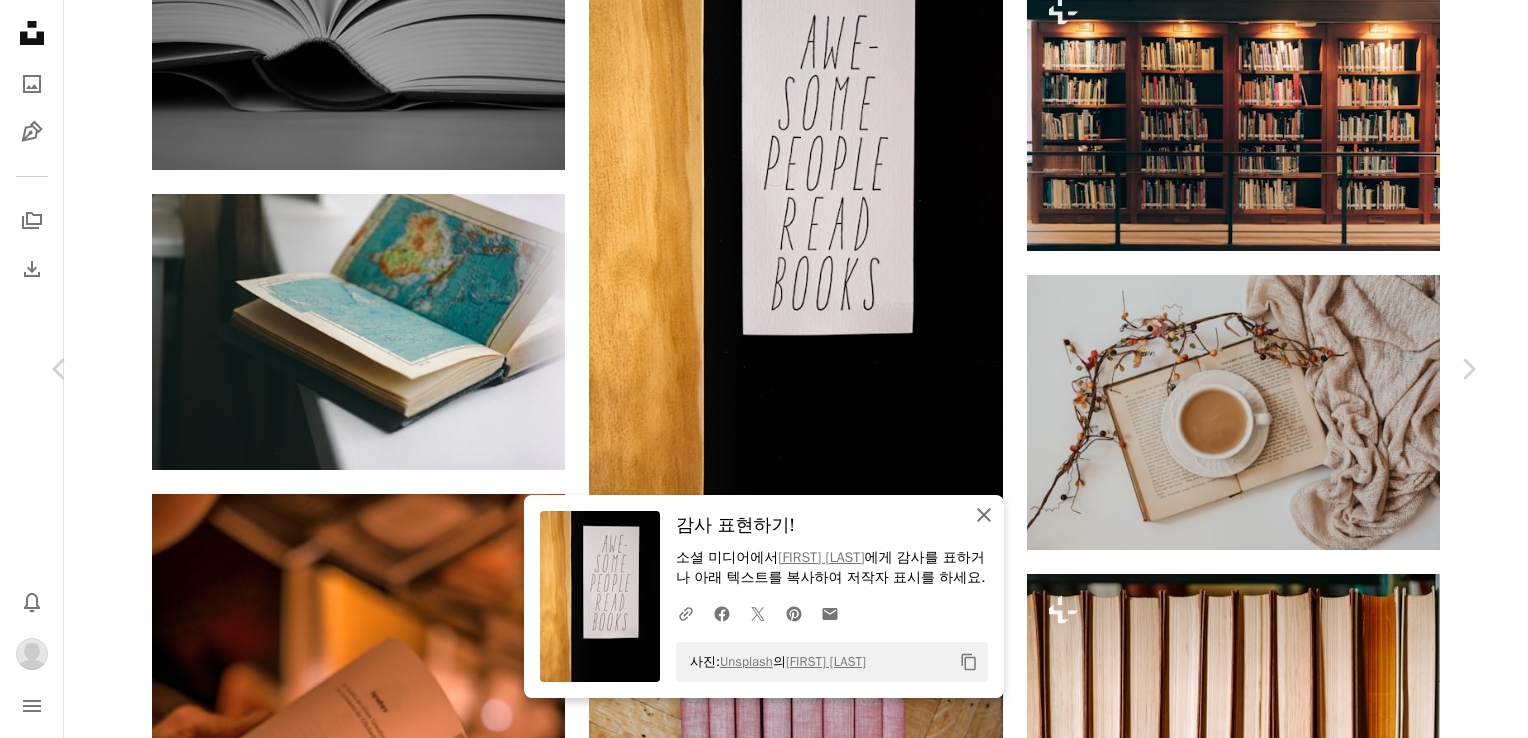 drag, startPoint x: 981, startPoint y: 490, endPoint x: 996, endPoint y: 487, distance: 15.297058 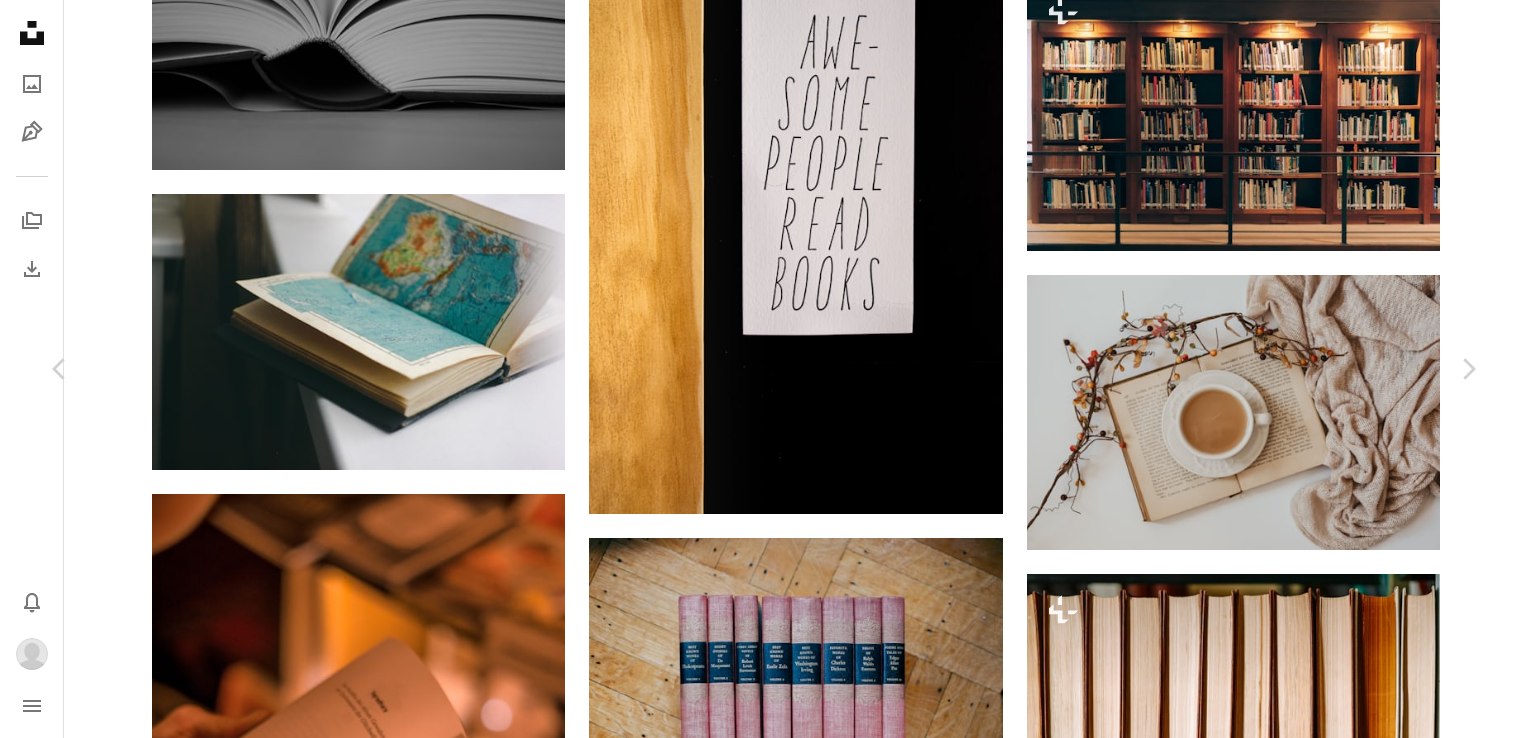 scroll, scrollTop: 0, scrollLeft: 0, axis: both 